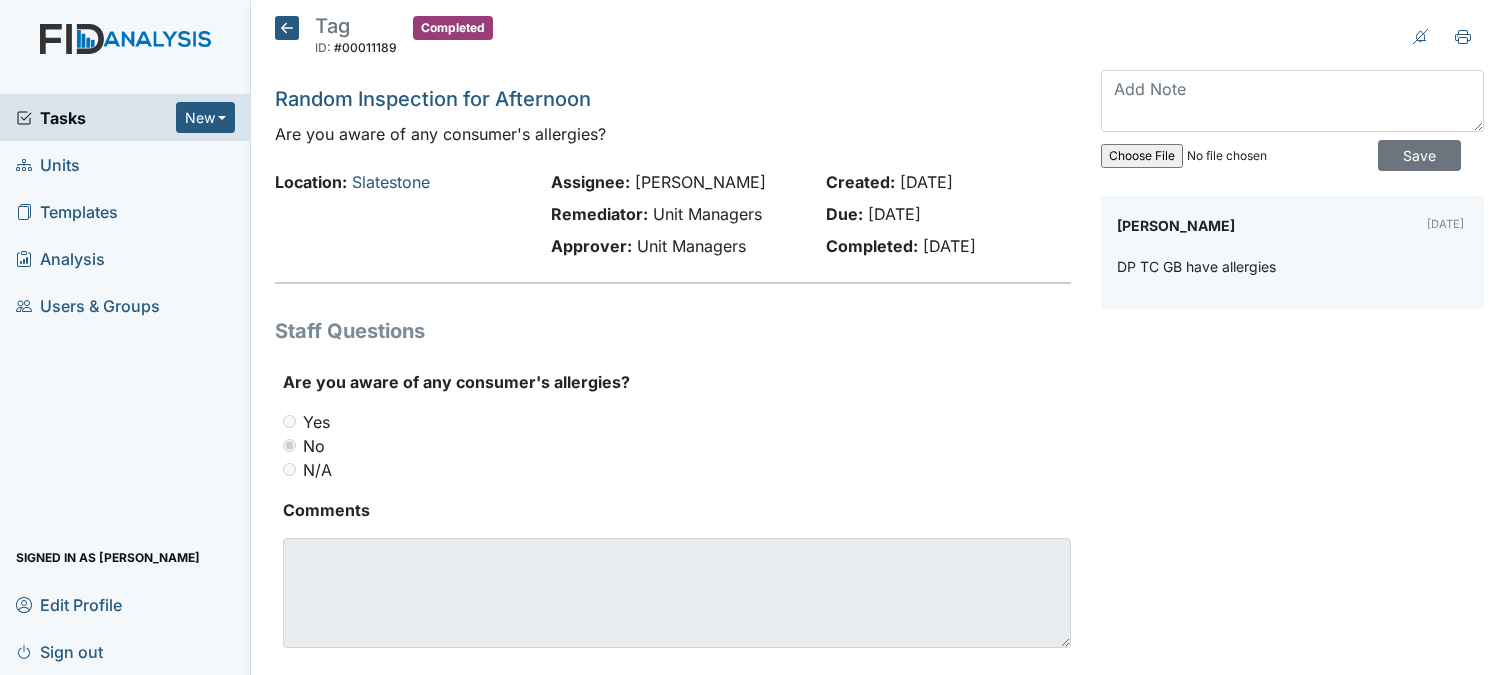 scroll, scrollTop: 0, scrollLeft: 0, axis: both 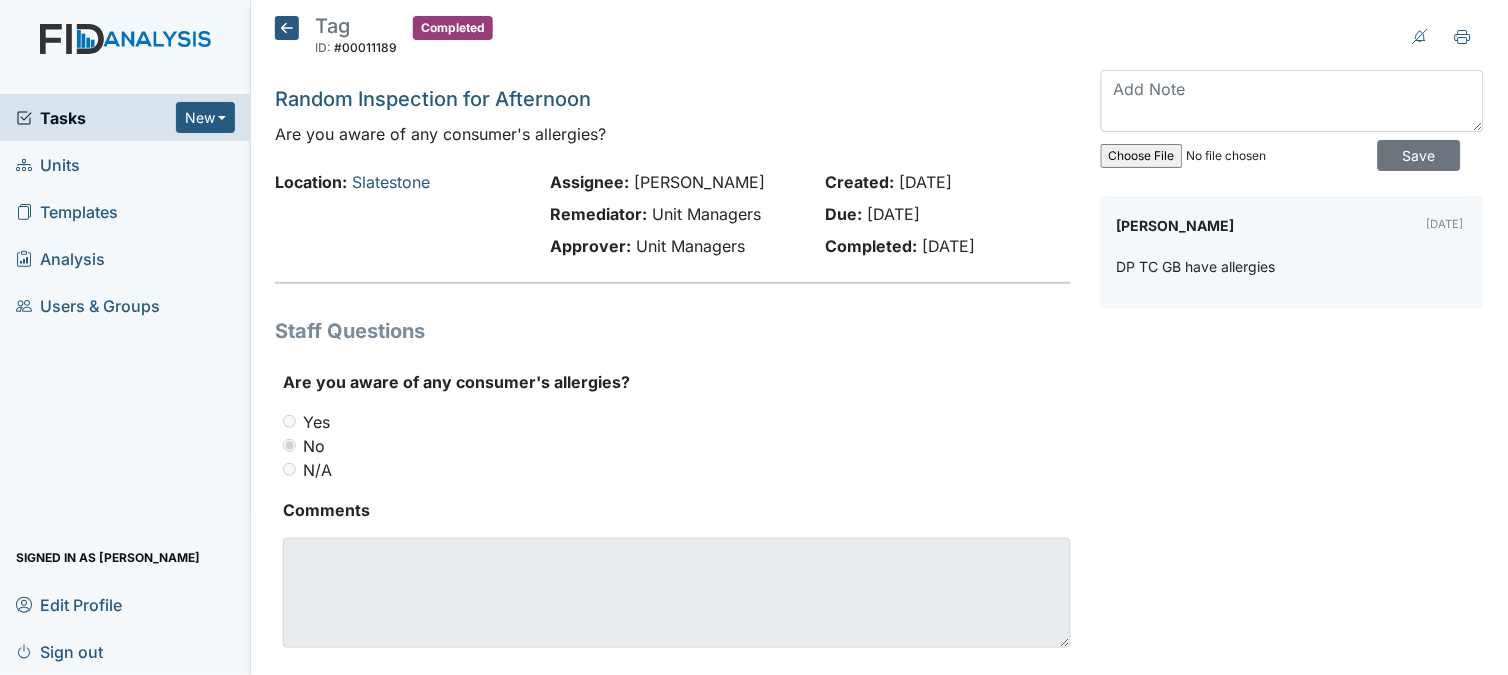 click on "Tasks" at bounding box center [96, 118] 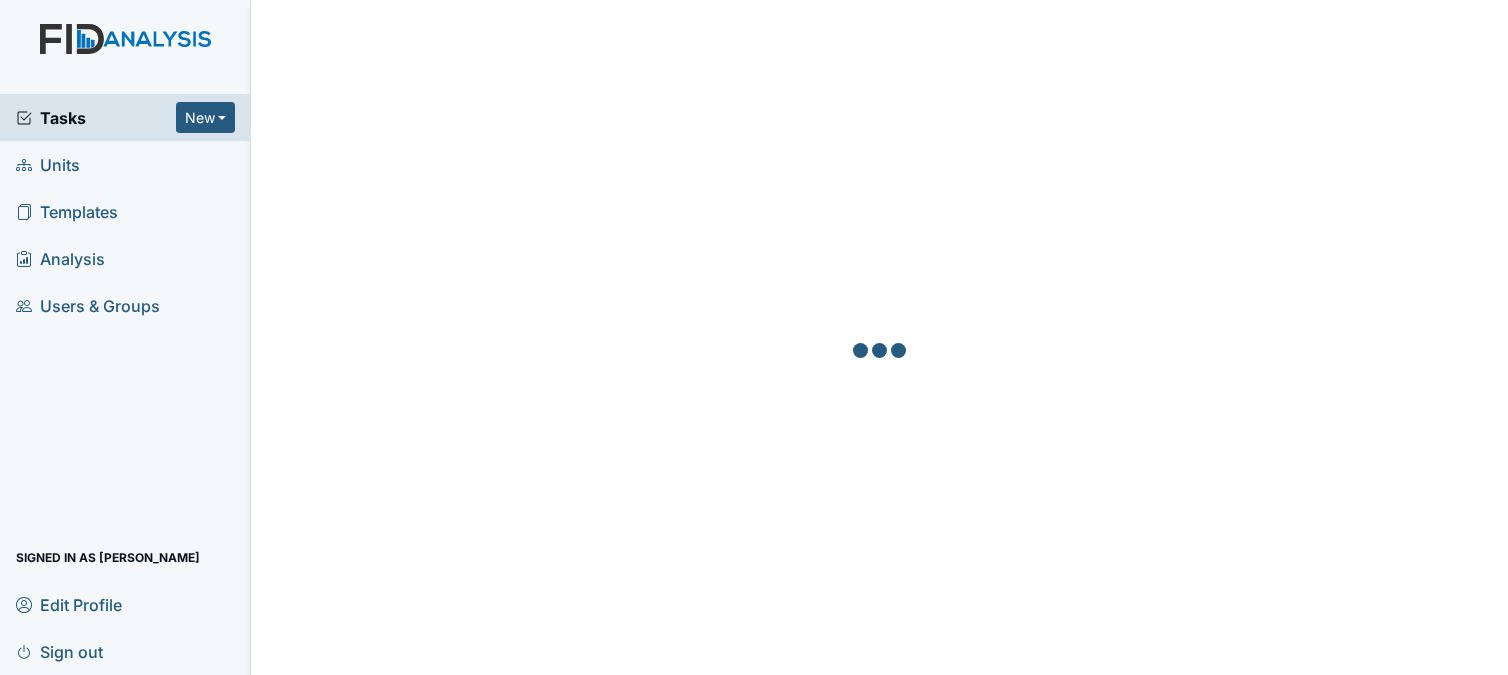 scroll, scrollTop: 0, scrollLeft: 0, axis: both 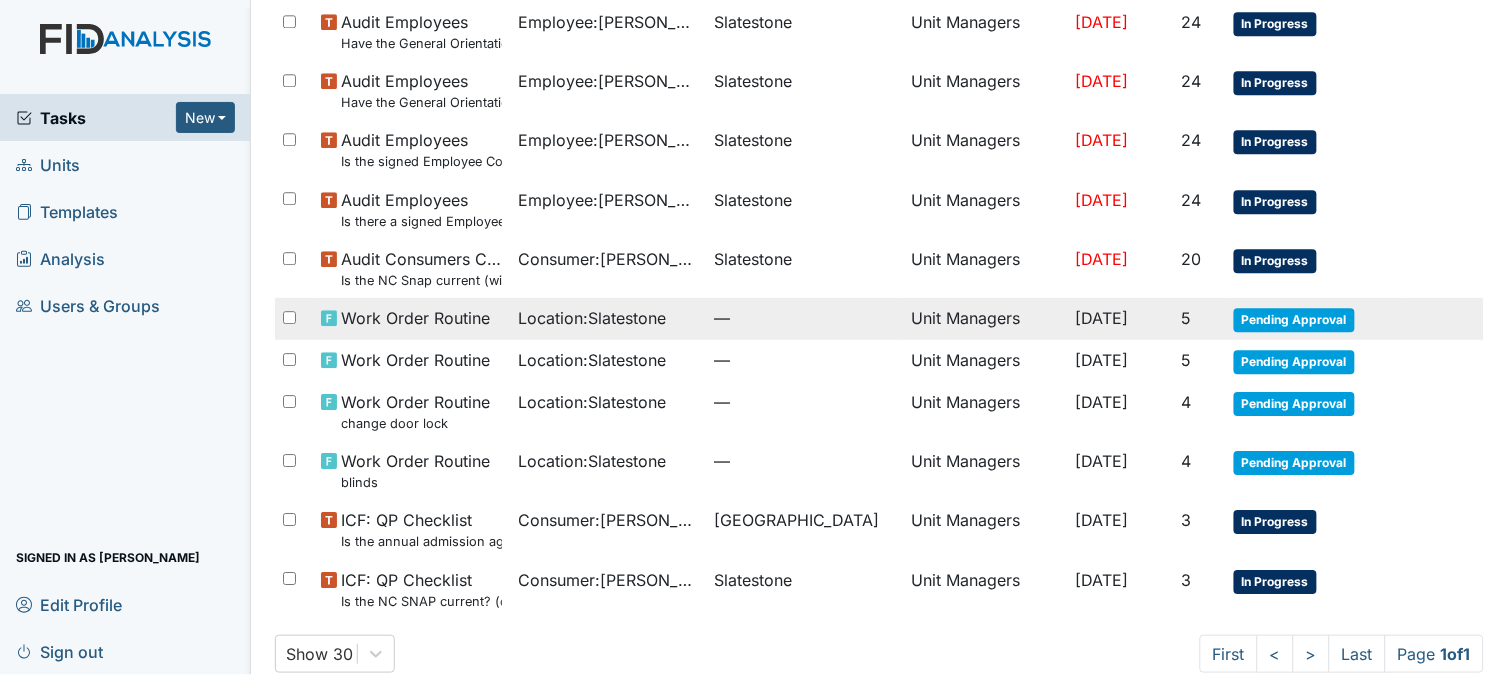 click on "Unit Managers" at bounding box center [985, 319] 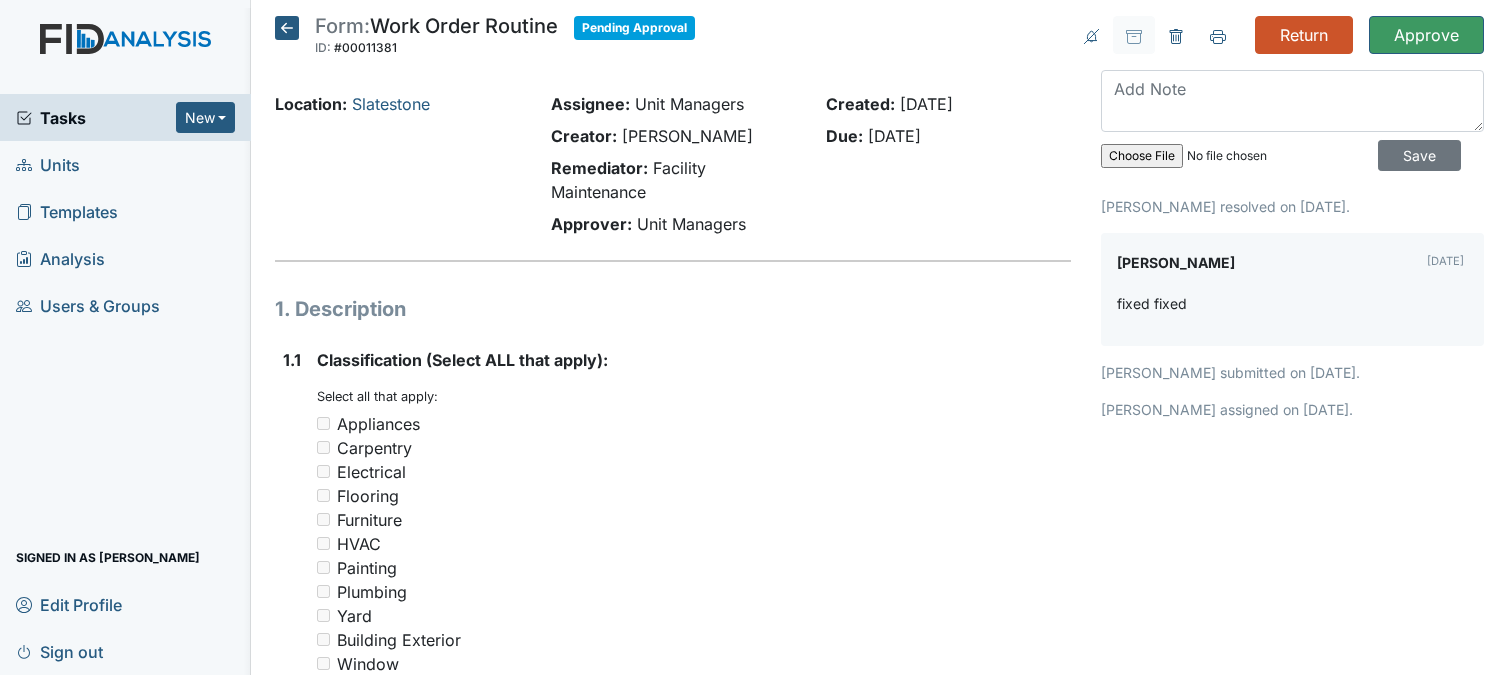 scroll, scrollTop: 0, scrollLeft: 0, axis: both 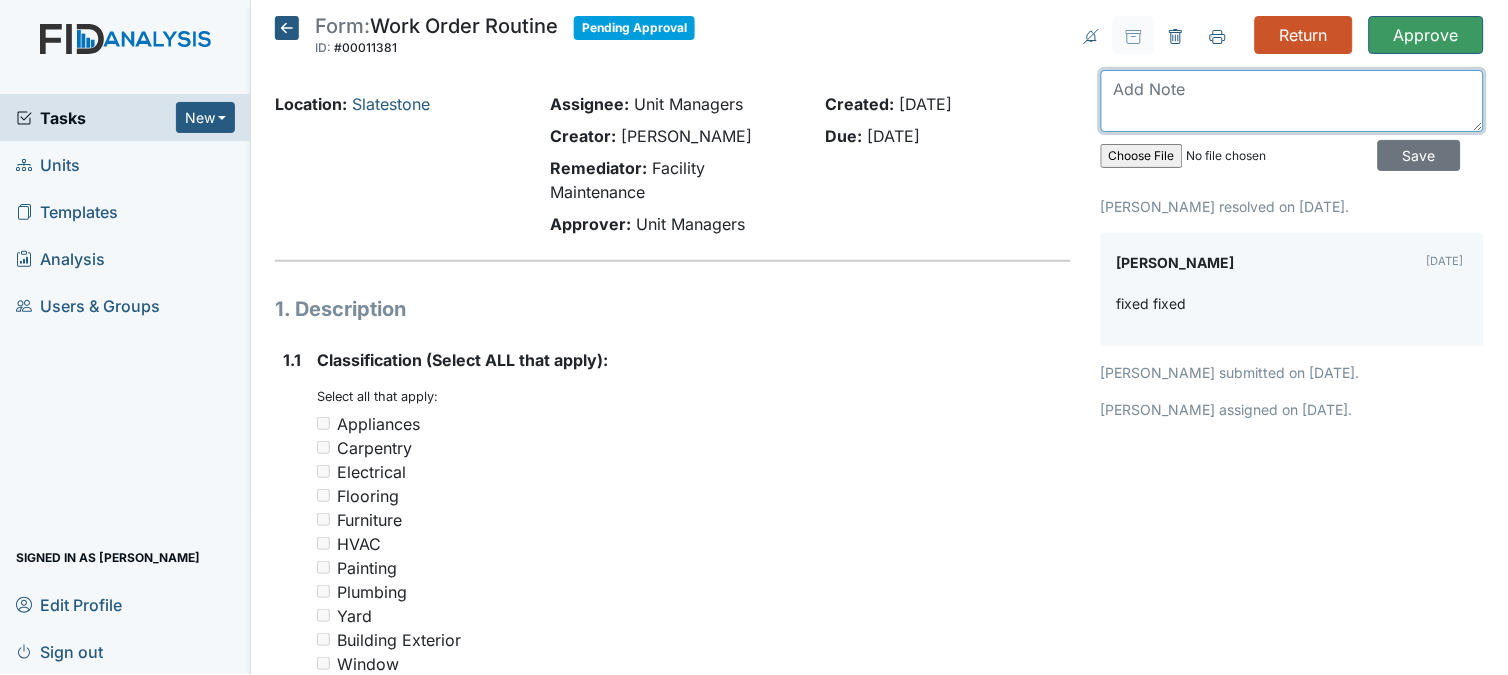 click at bounding box center [1292, 101] 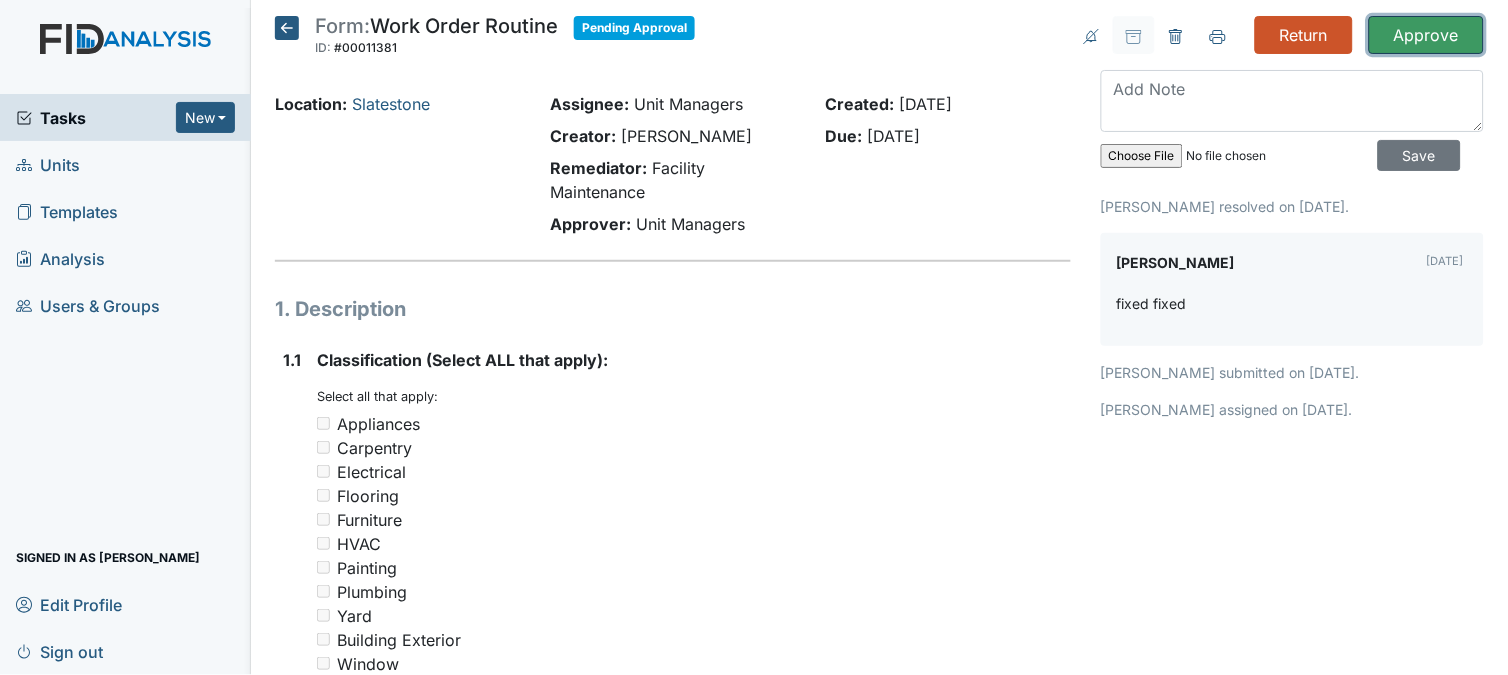 click on "Approve" at bounding box center (1426, 35) 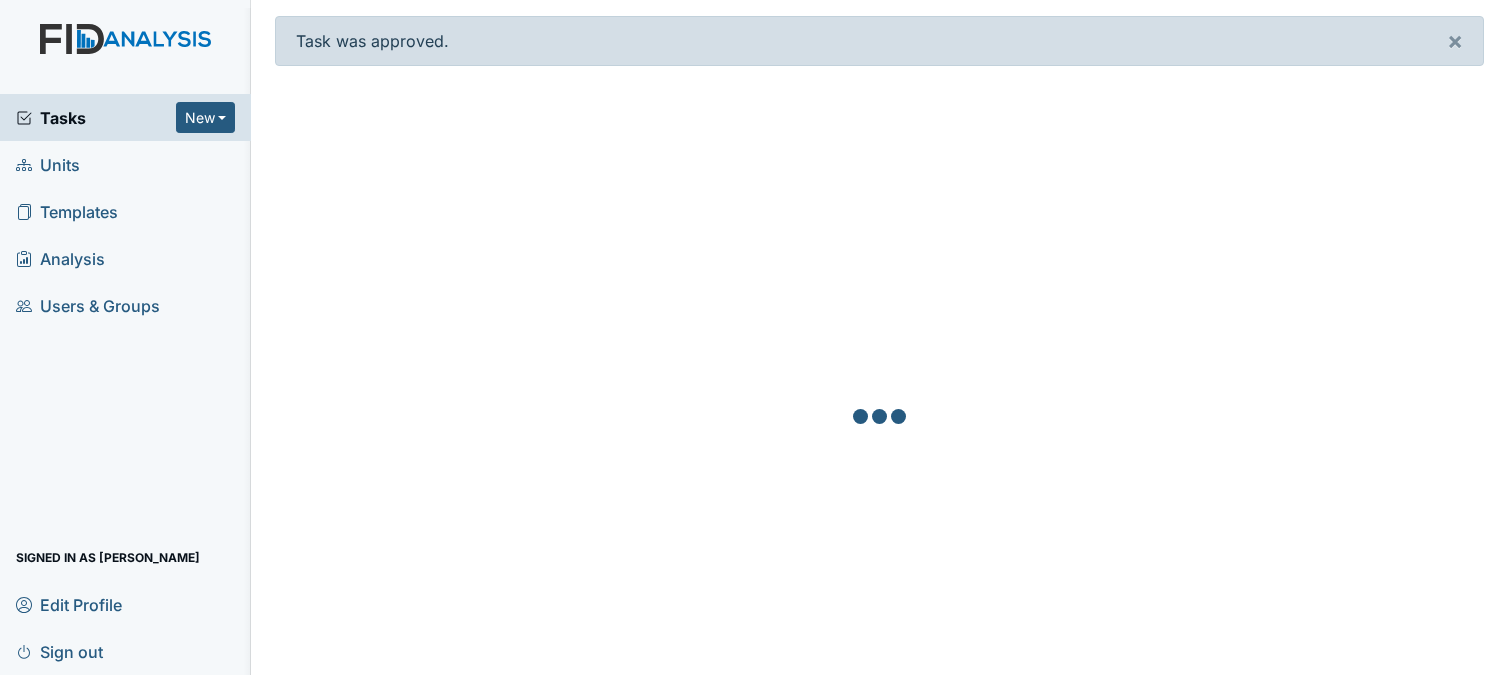 scroll, scrollTop: 0, scrollLeft: 0, axis: both 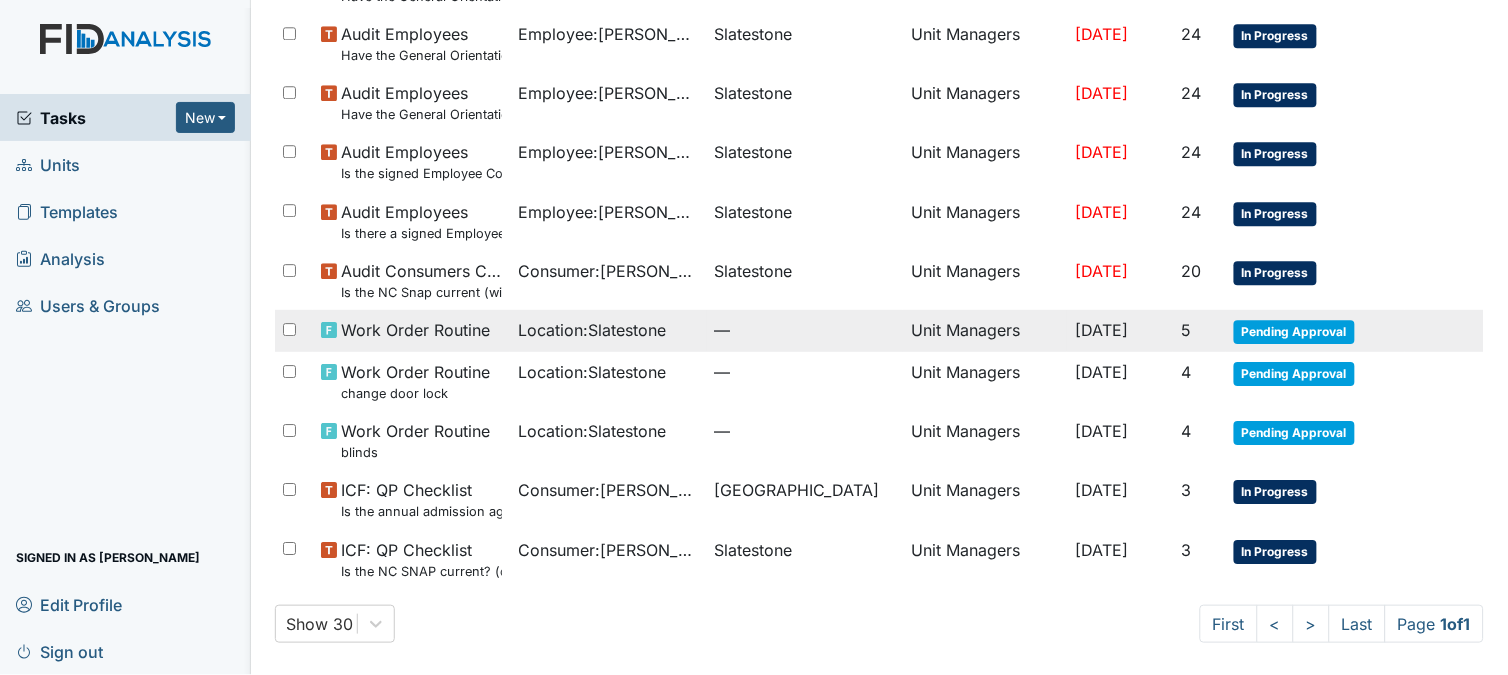 click on "Location :  Slatestone" at bounding box center [592, 330] 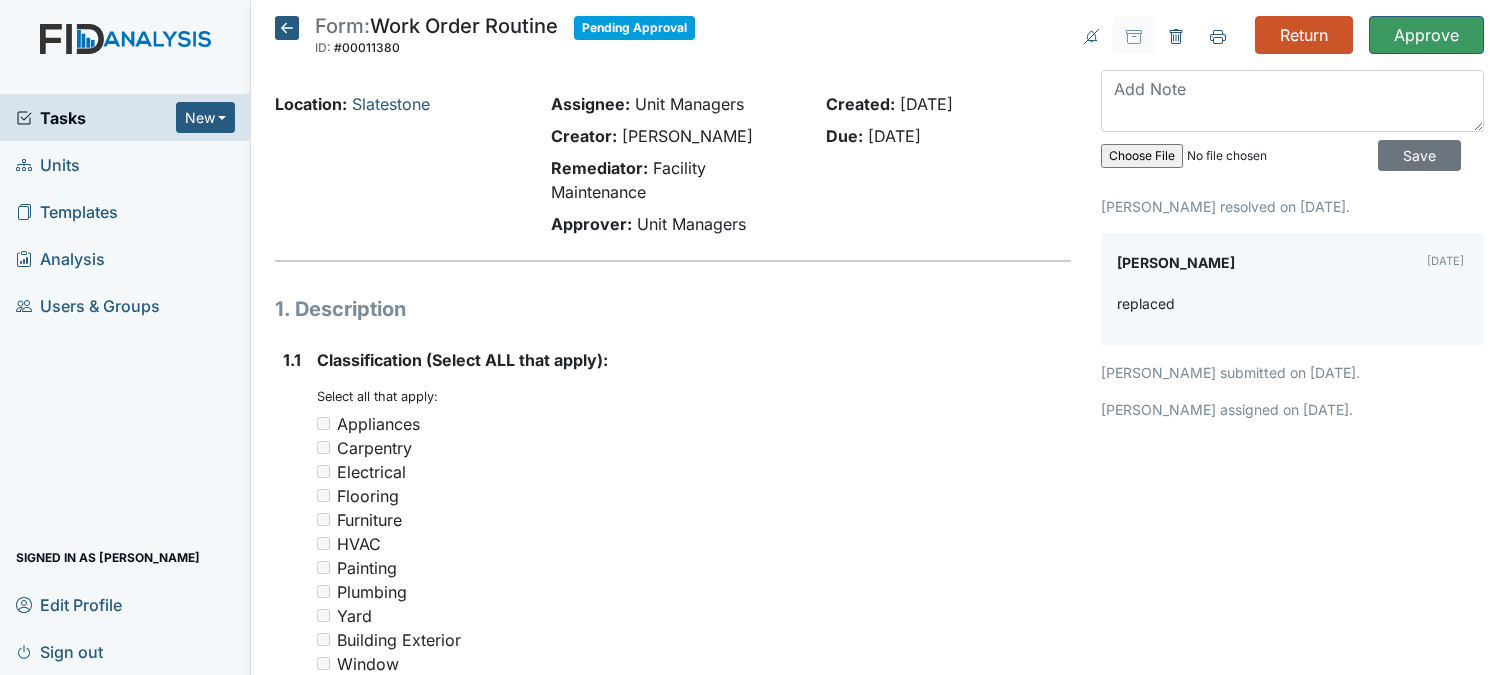 scroll, scrollTop: 0, scrollLeft: 0, axis: both 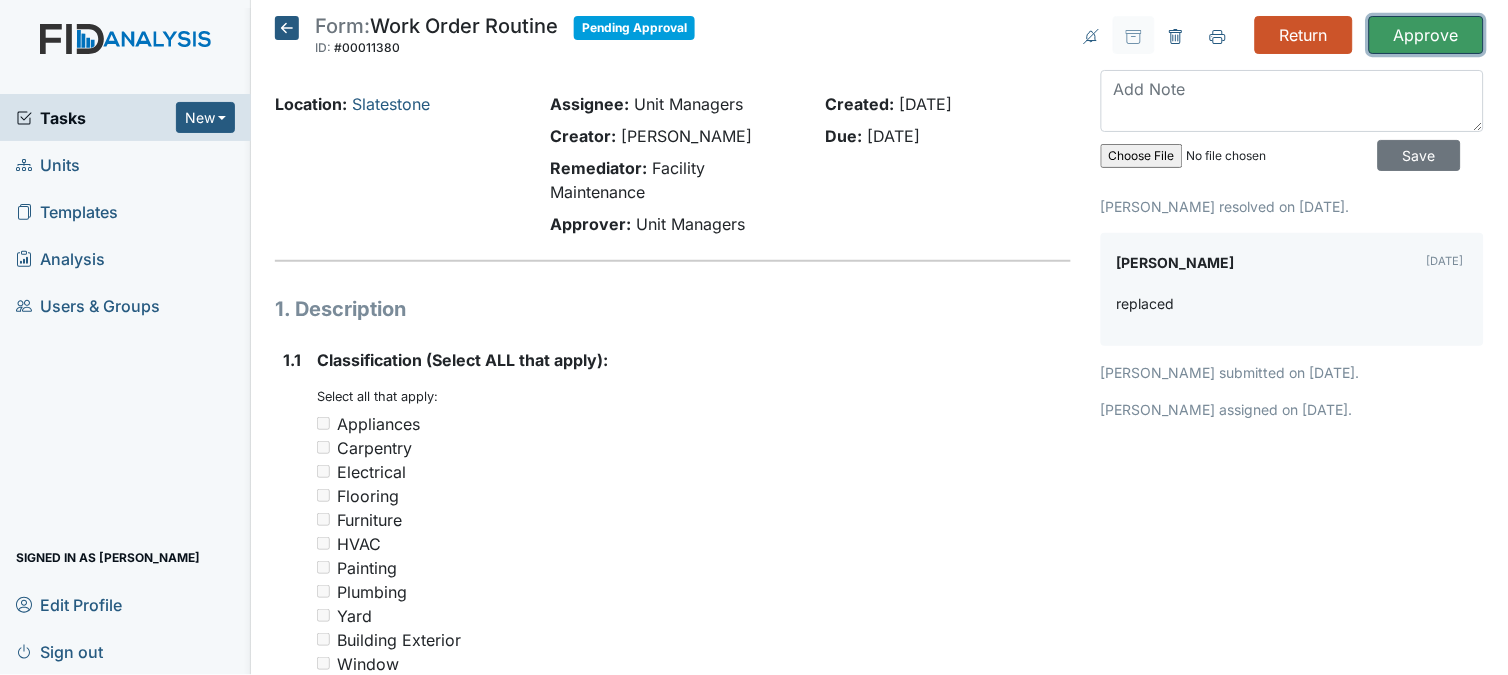 click on "Approve" at bounding box center (1426, 35) 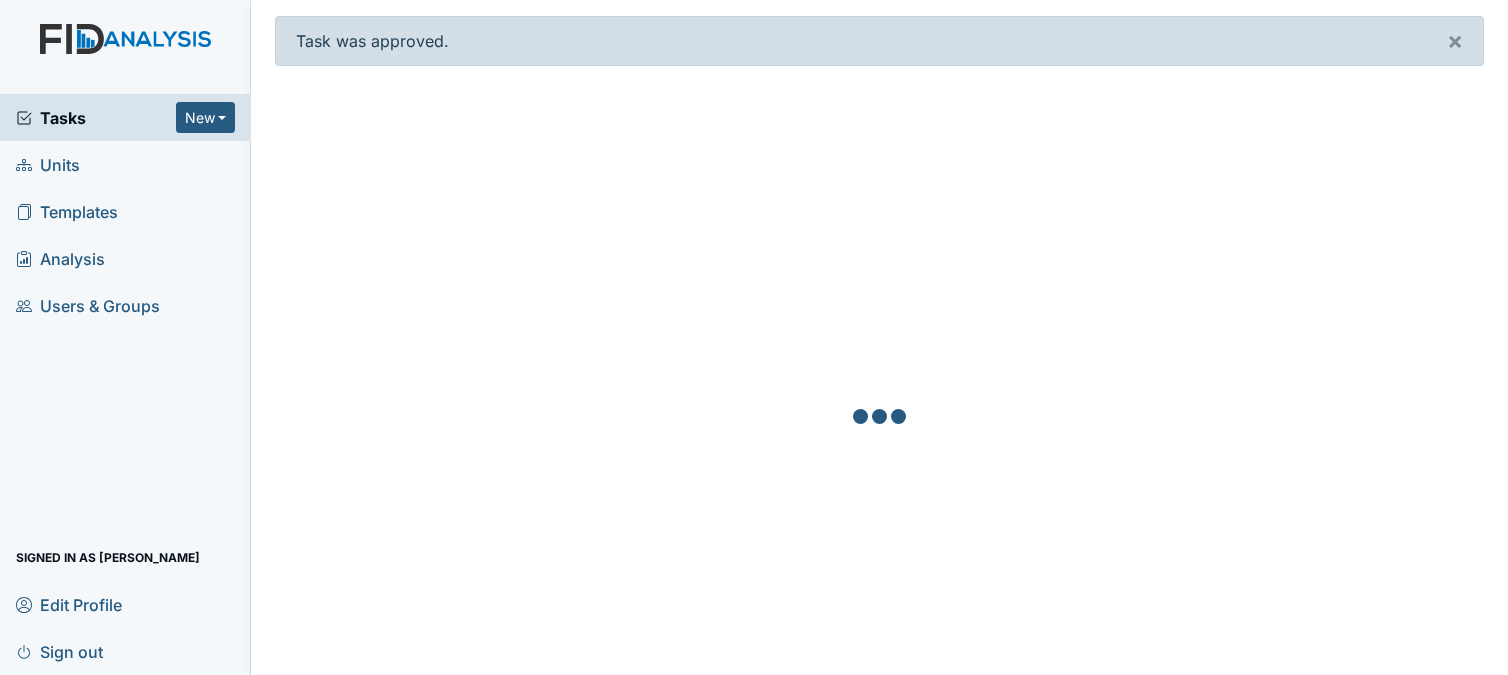 scroll, scrollTop: 0, scrollLeft: 0, axis: both 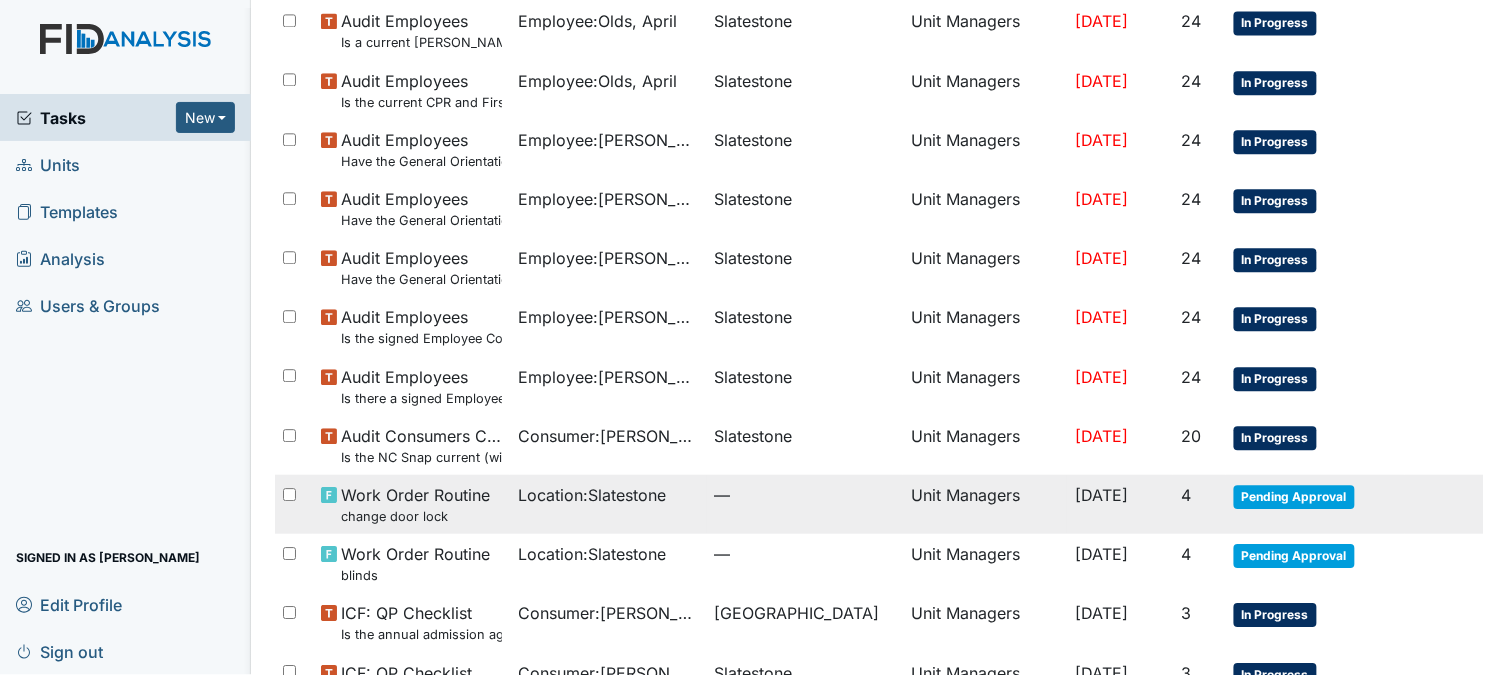 click on "—" at bounding box center (805, 495) 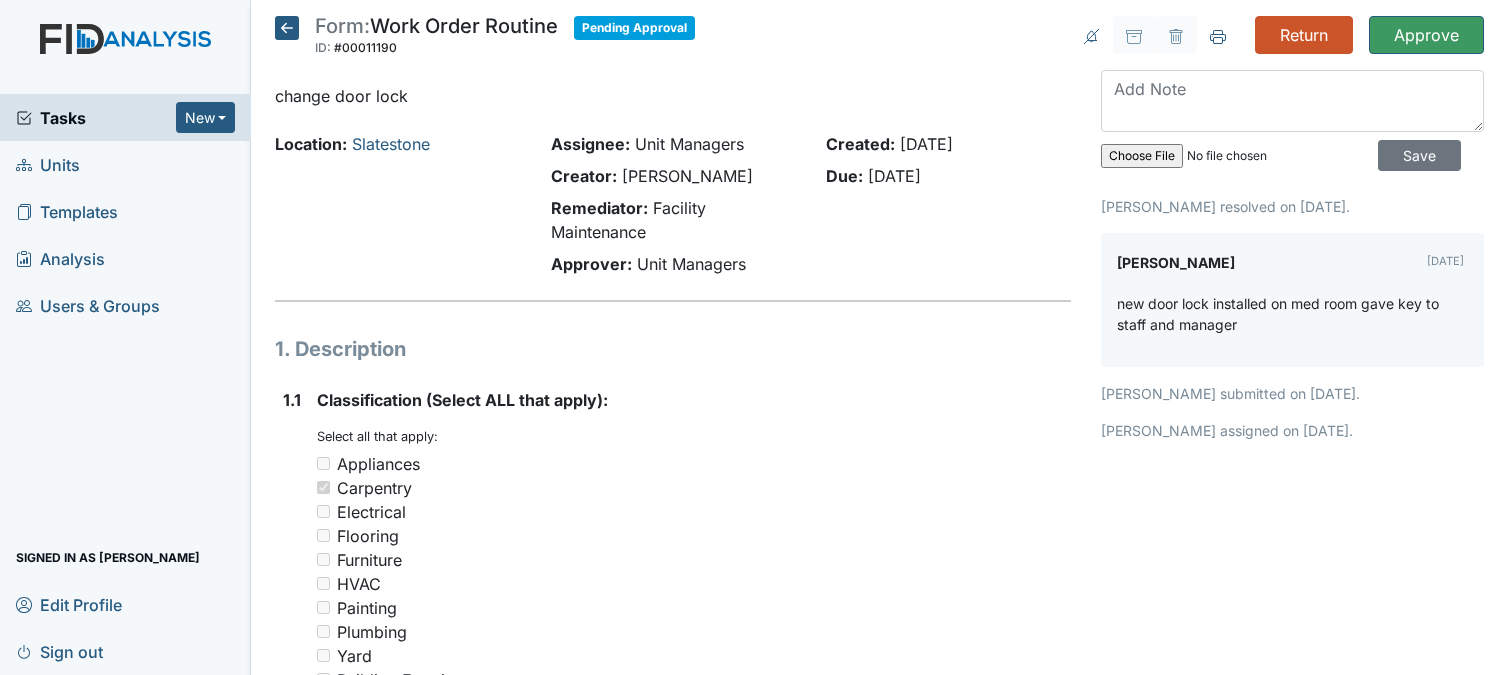 scroll, scrollTop: 0, scrollLeft: 0, axis: both 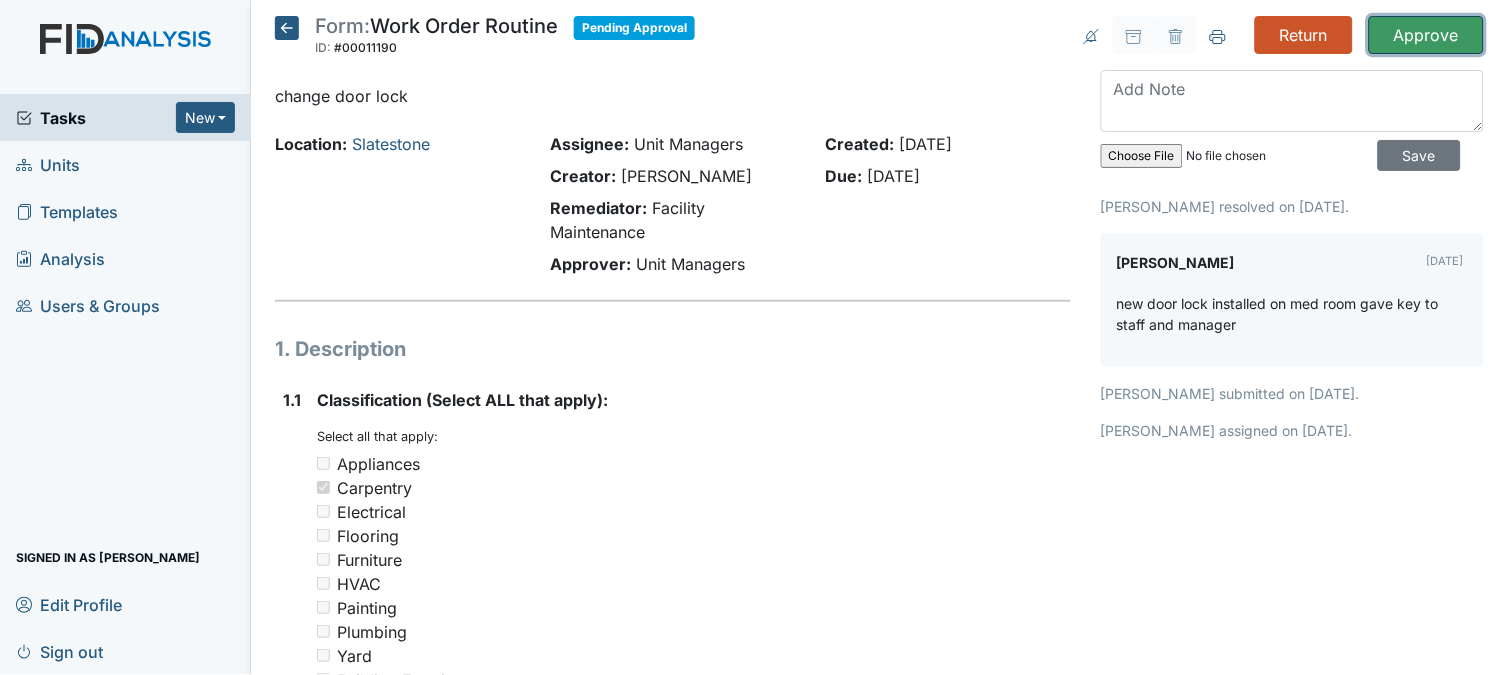 click on "Approve" at bounding box center (1426, 35) 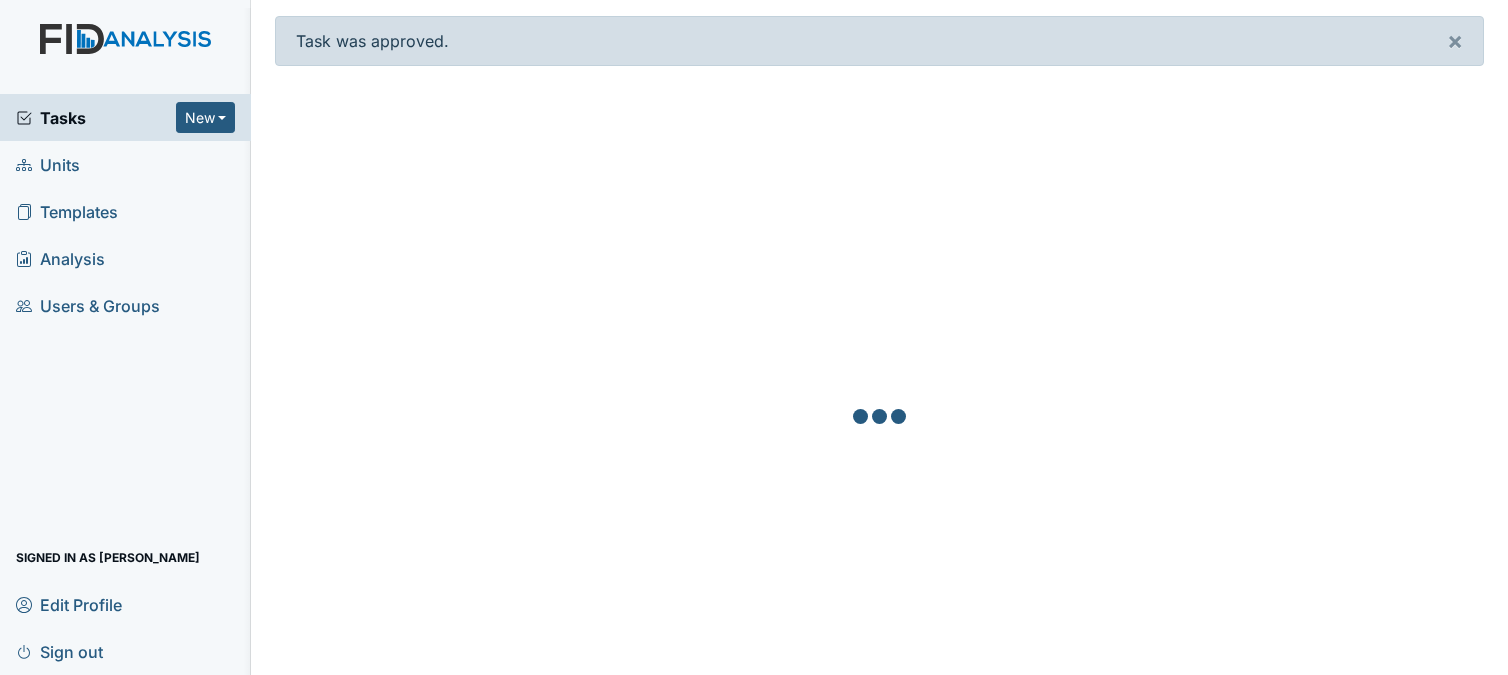 scroll, scrollTop: 0, scrollLeft: 0, axis: both 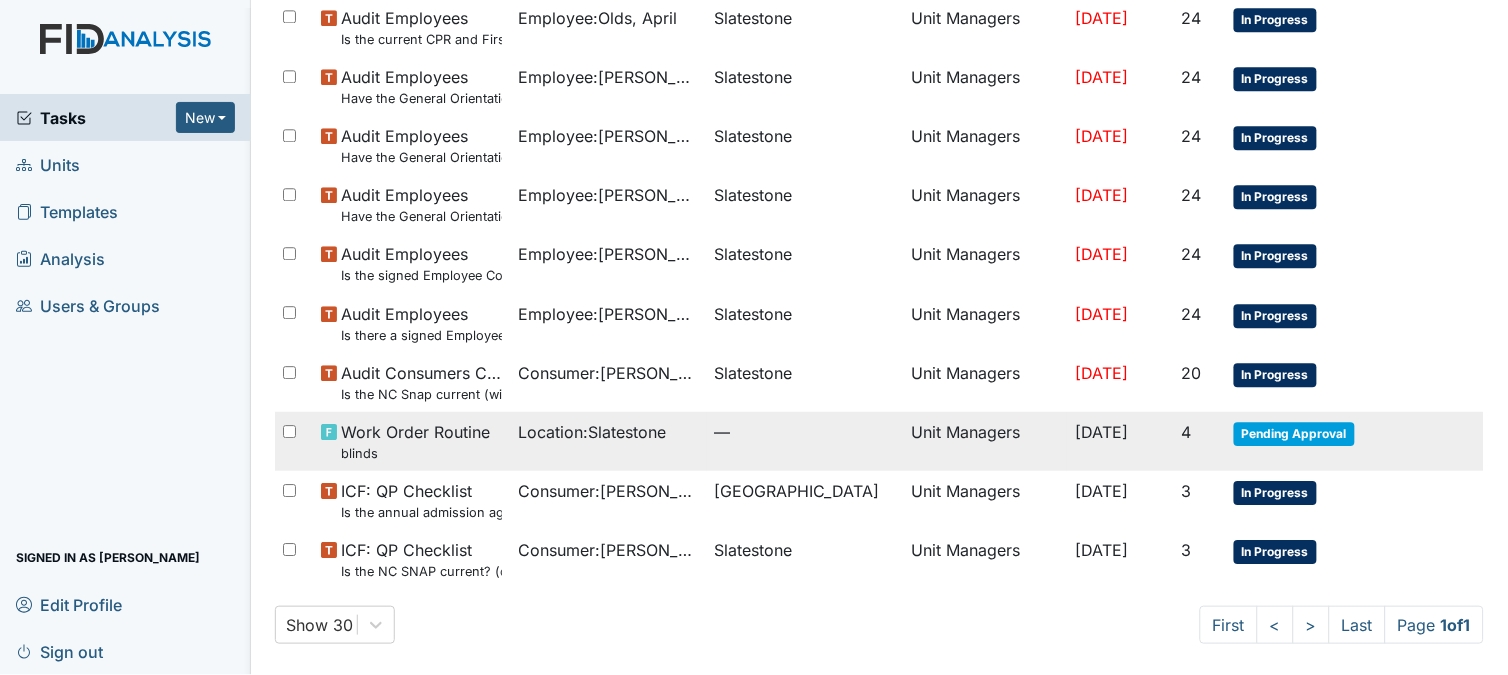 click on "—" at bounding box center (805, 441) 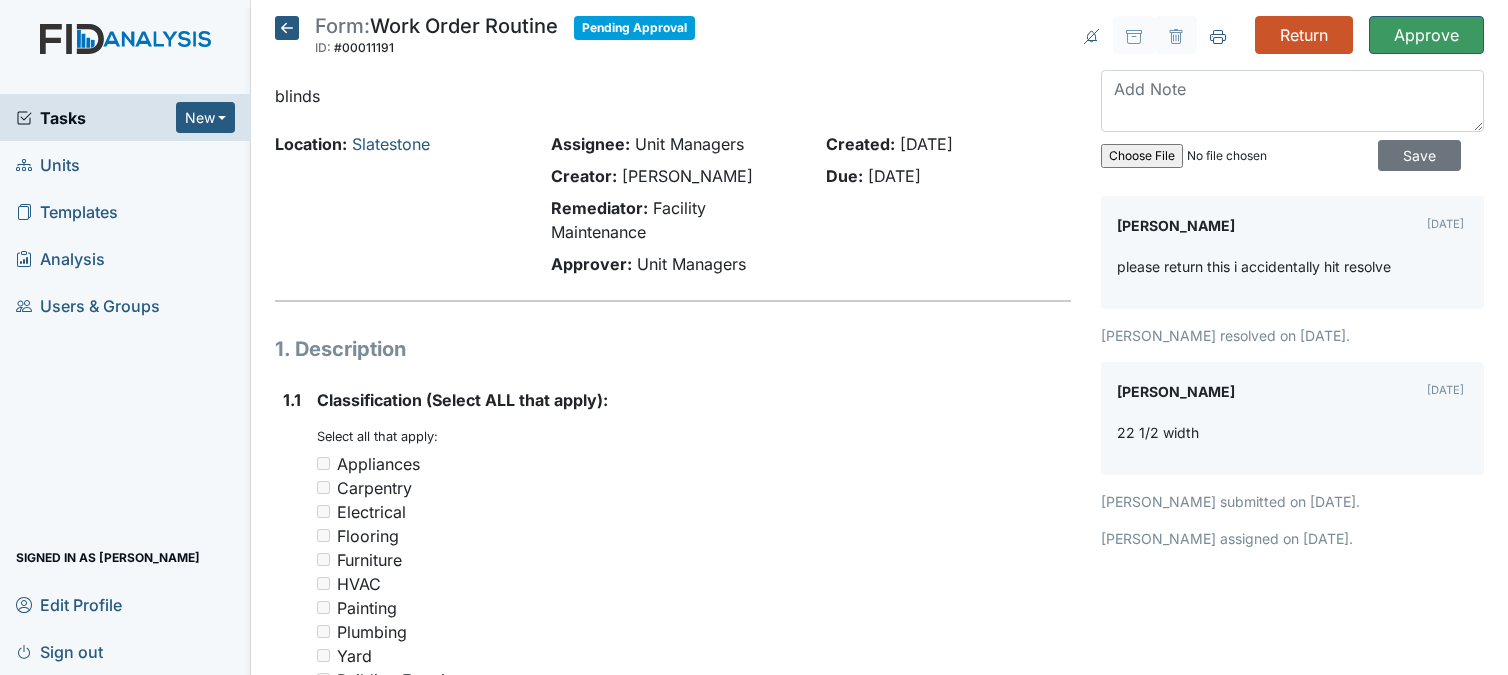 scroll, scrollTop: 0, scrollLeft: 0, axis: both 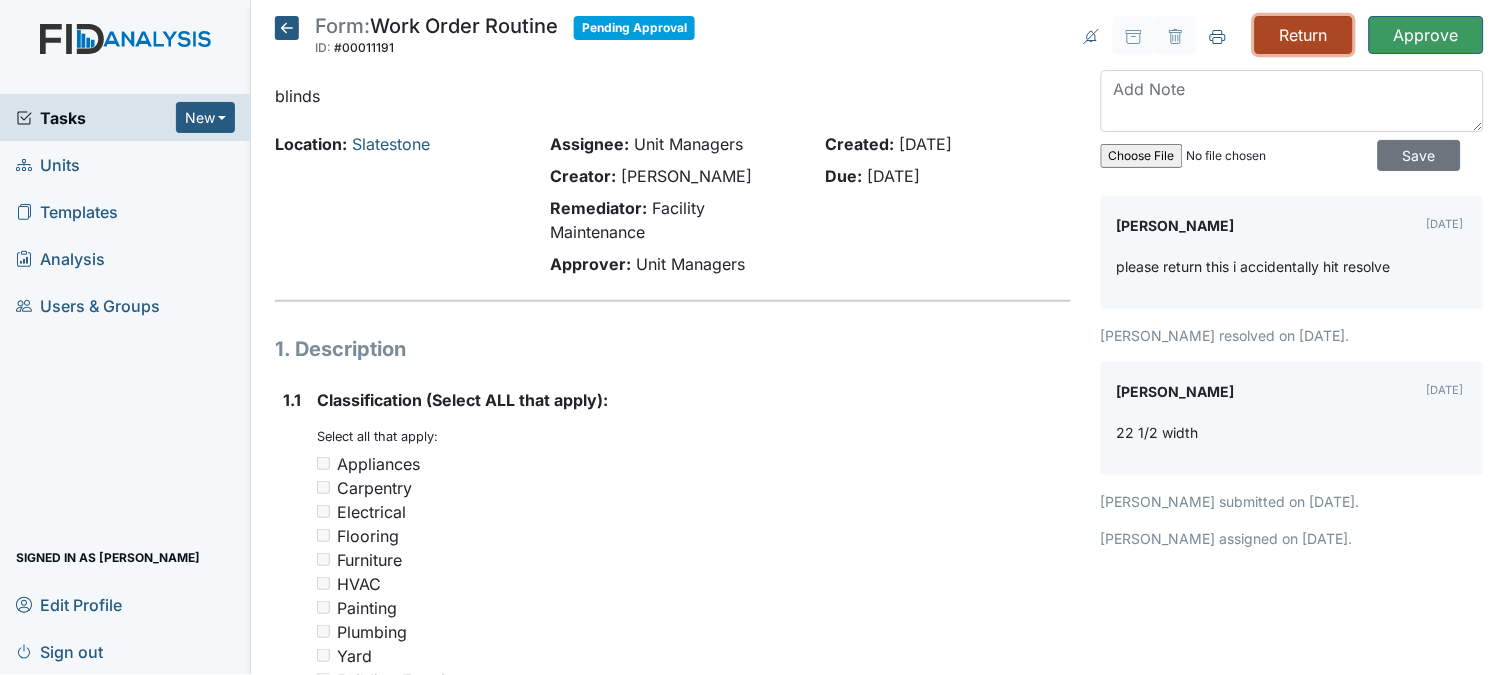 click on "Return" at bounding box center (1304, 35) 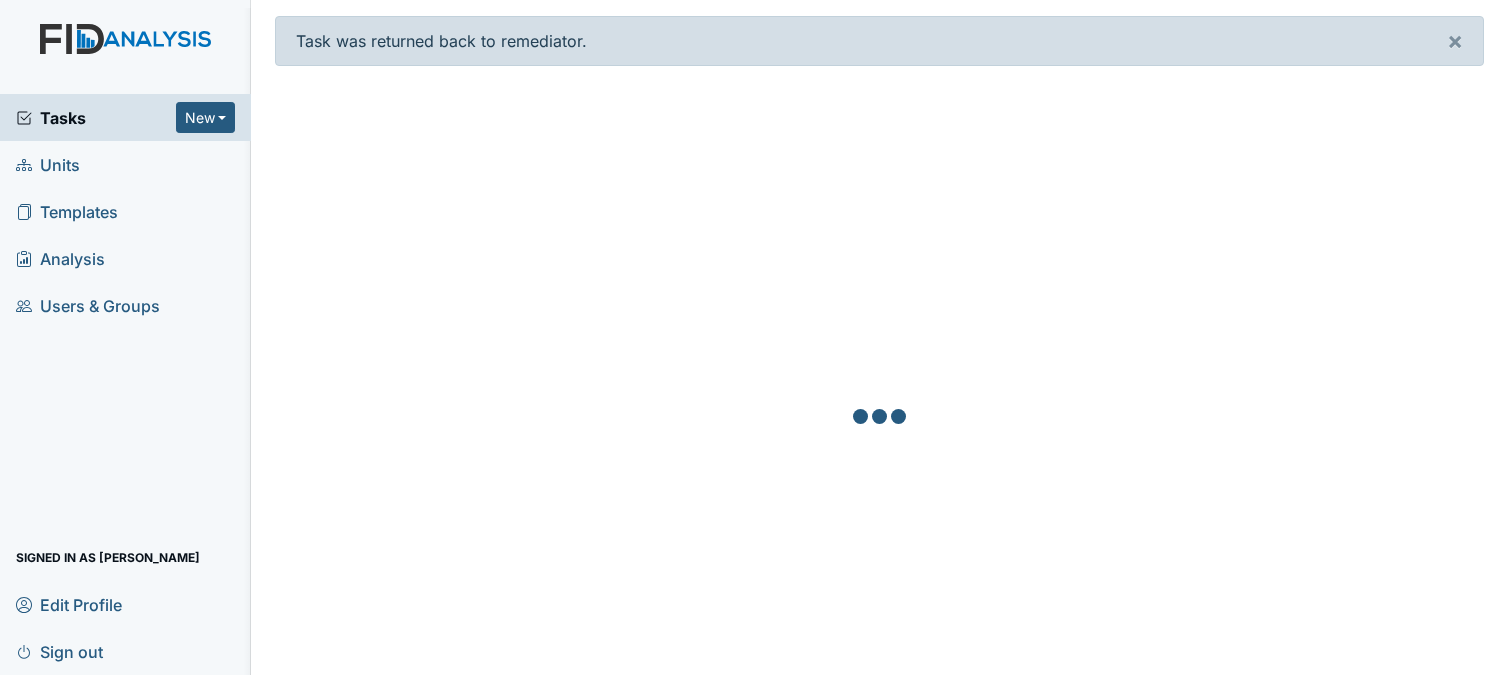 scroll, scrollTop: 0, scrollLeft: 0, axis: both 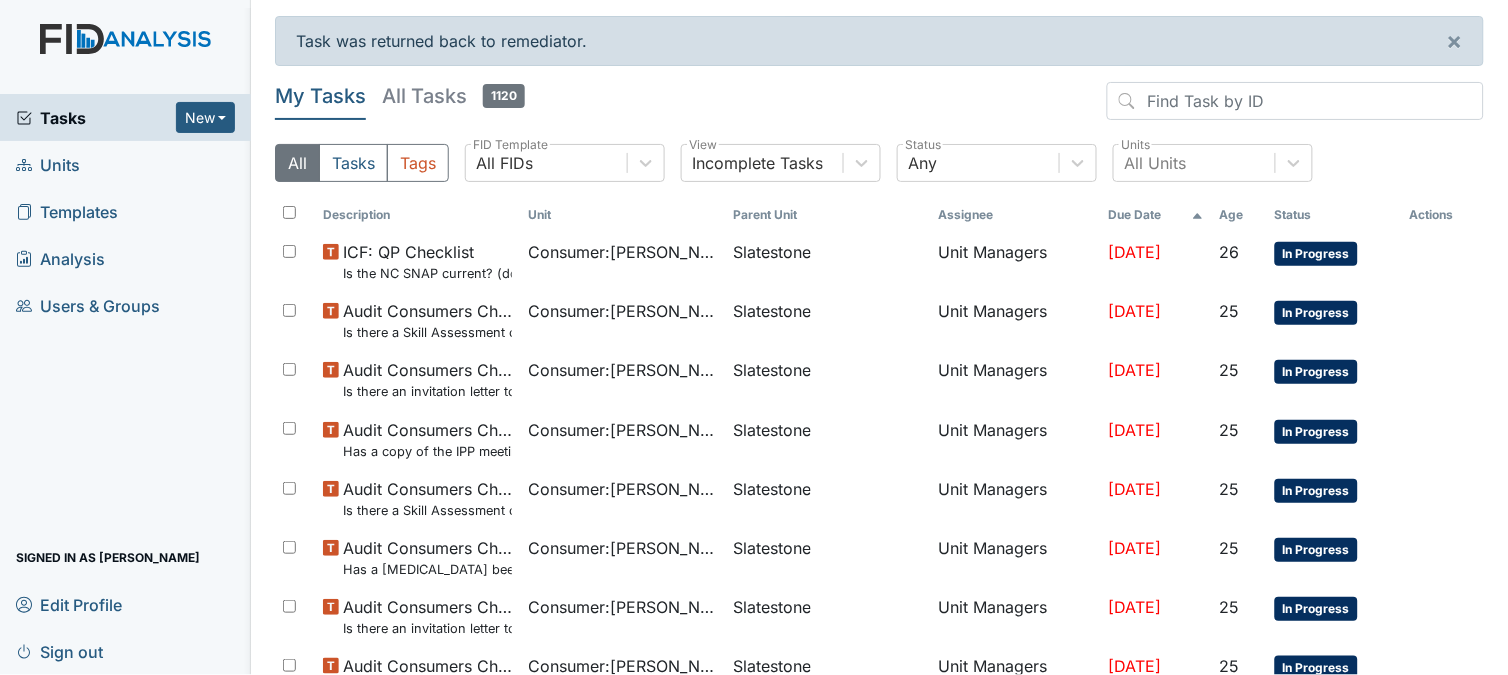 click on "Tasks" at bounding box center (96, 118) 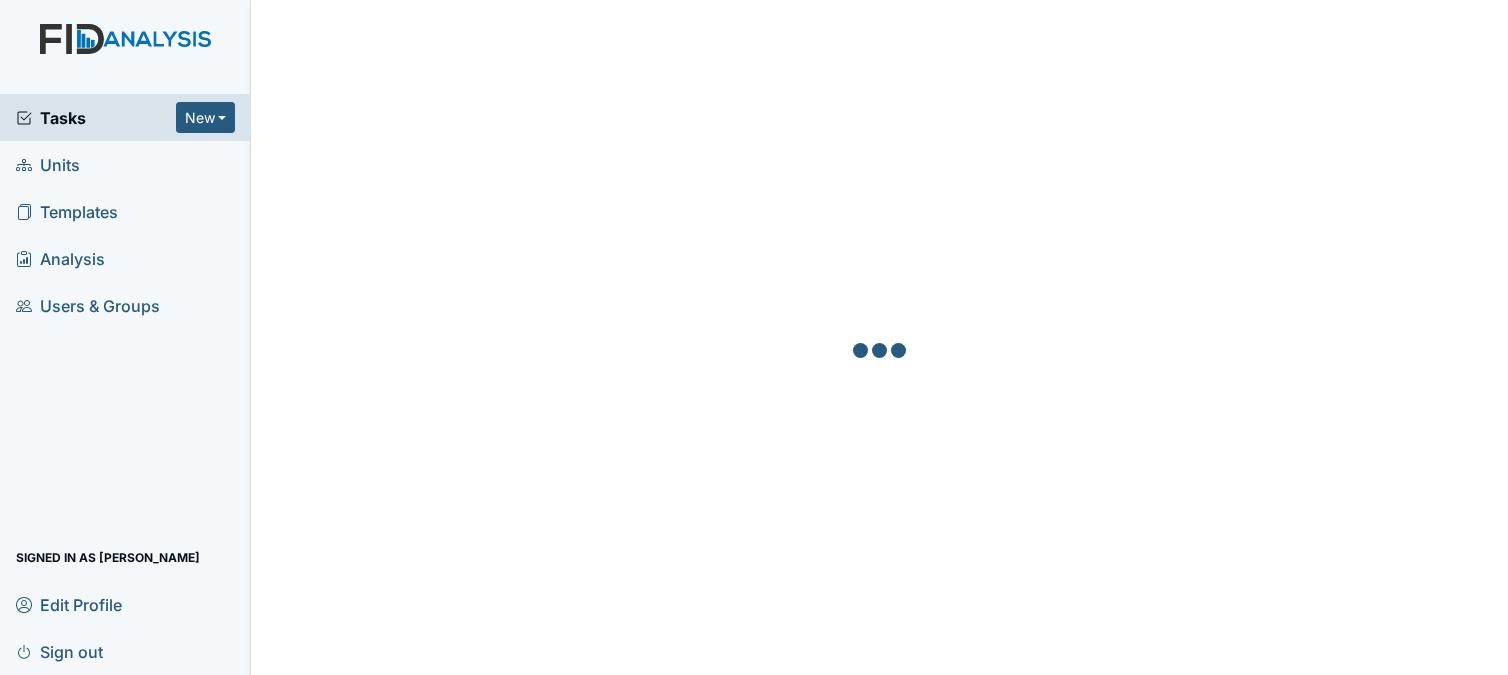 scroll, scrollTop: 0, scrollLeft: 0, axis: both 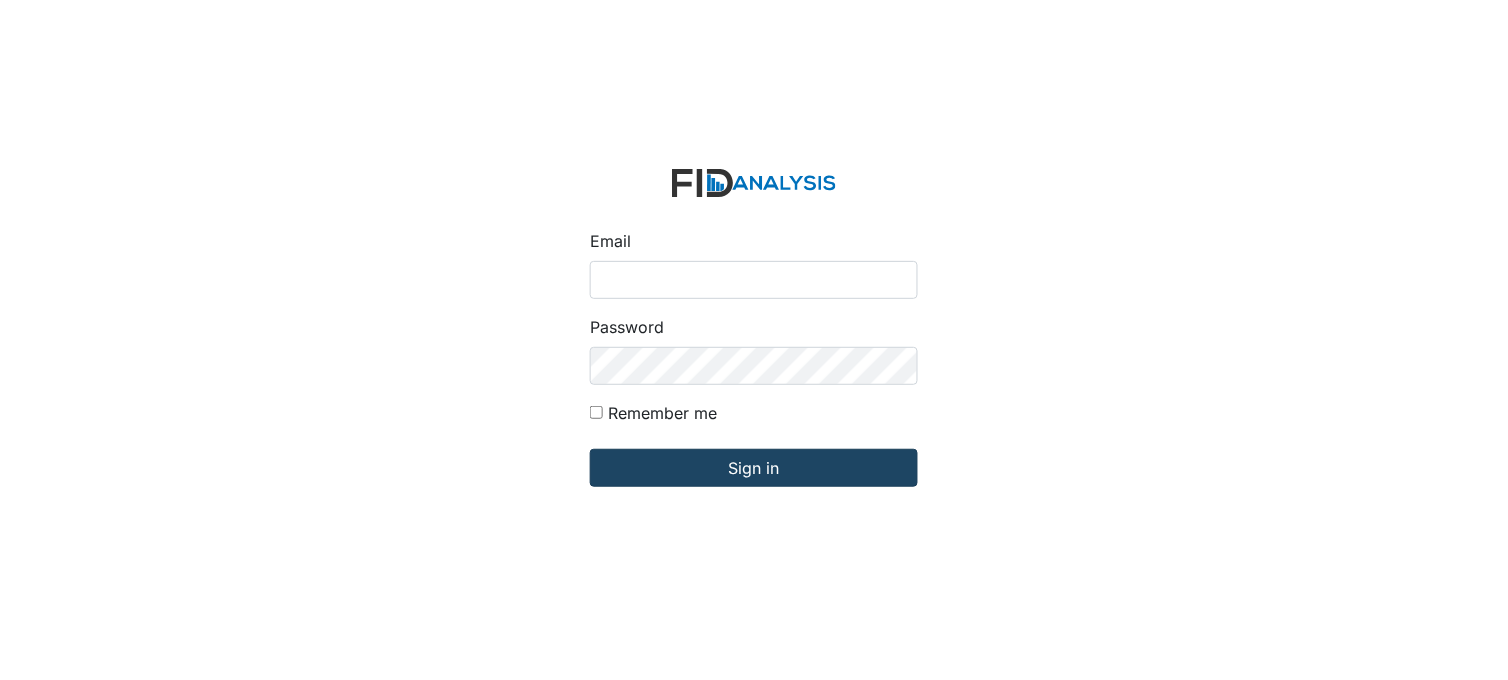 type on "[PERSON_NAME][EMAIL_ADDRESS][DOMAIN_NAME]" 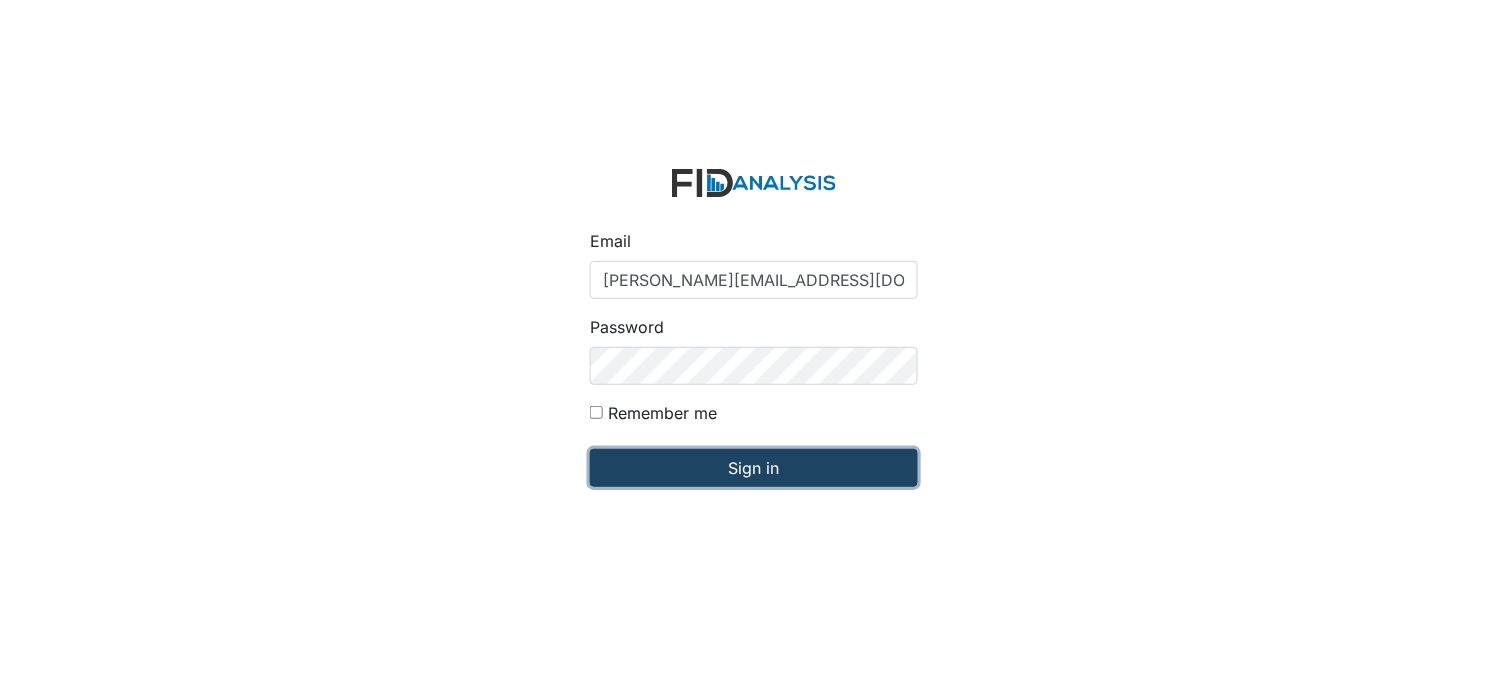 click on "Sign in" at bounding box center (754, 468) 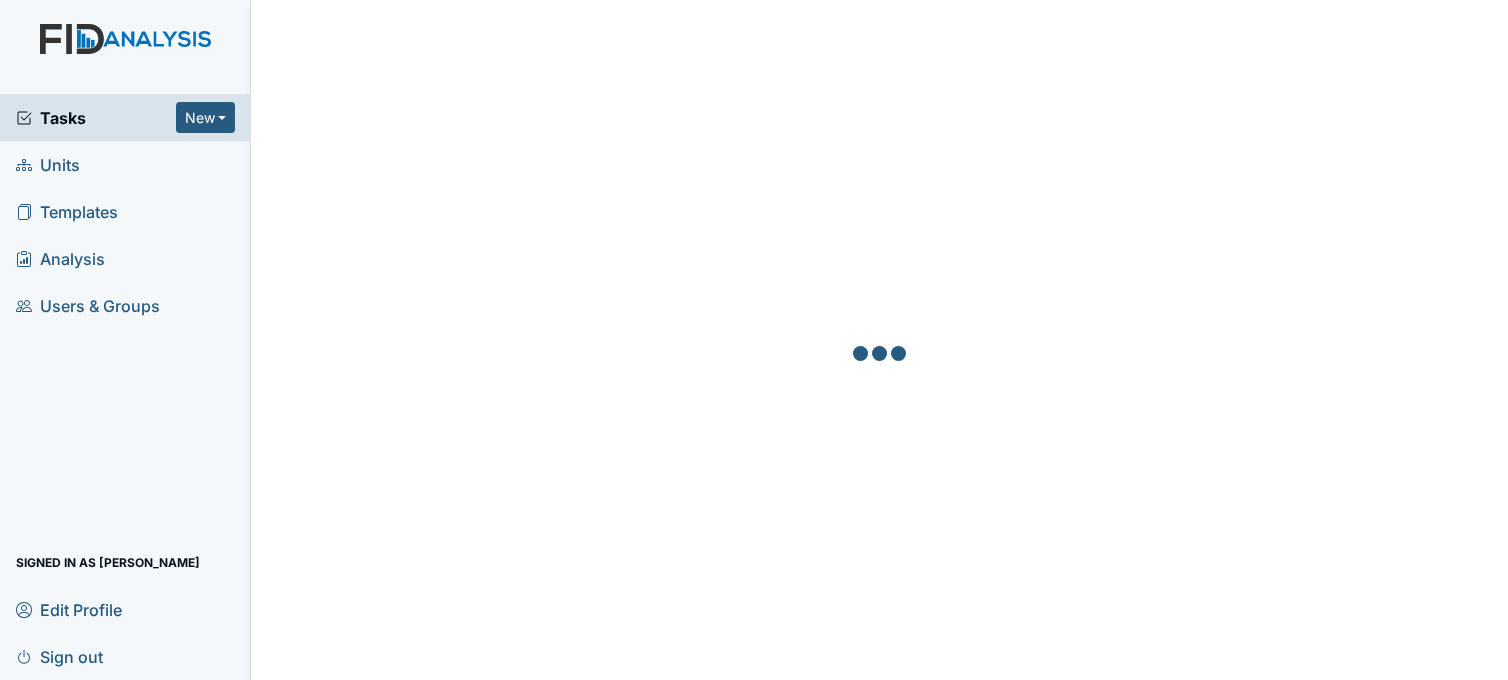 scroll, scrollTop: 0, scrollLeft: 0, axis: both 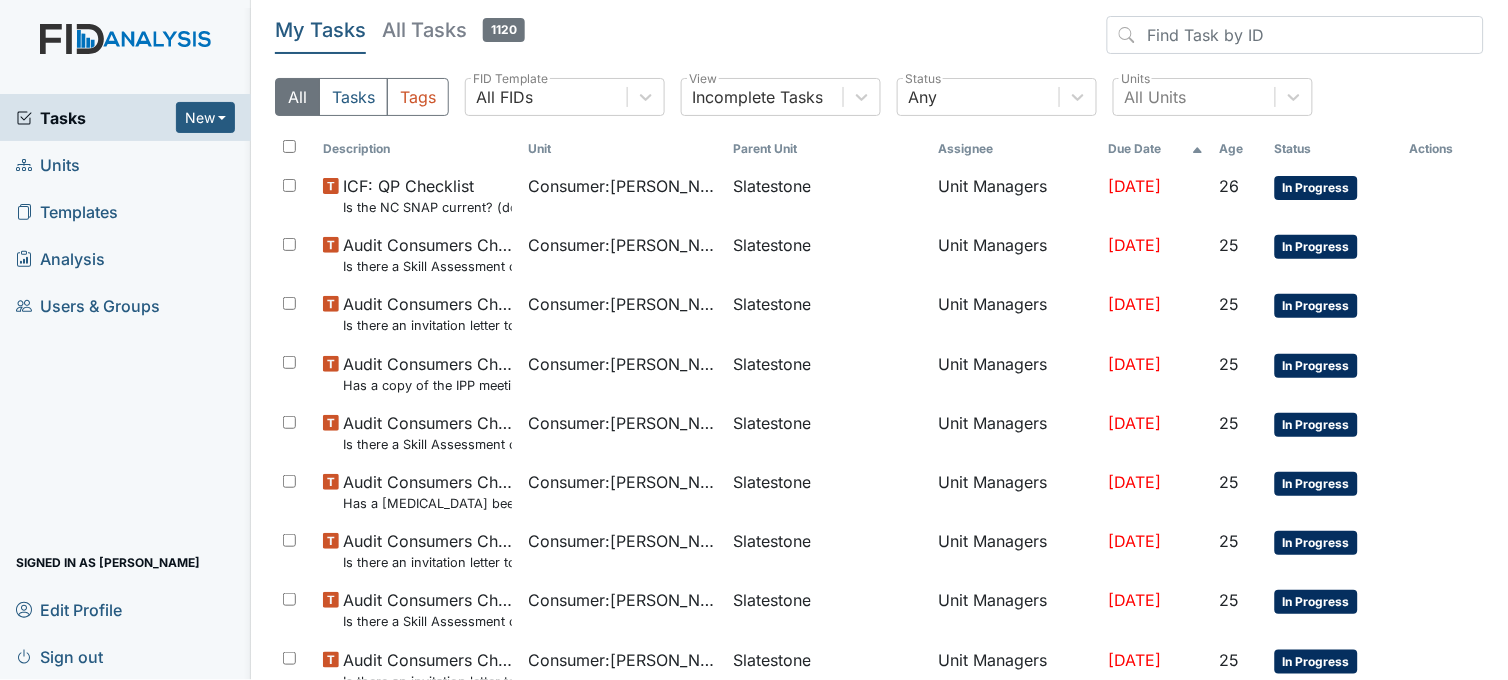 click on "Units" at bounding box center (125, 164) 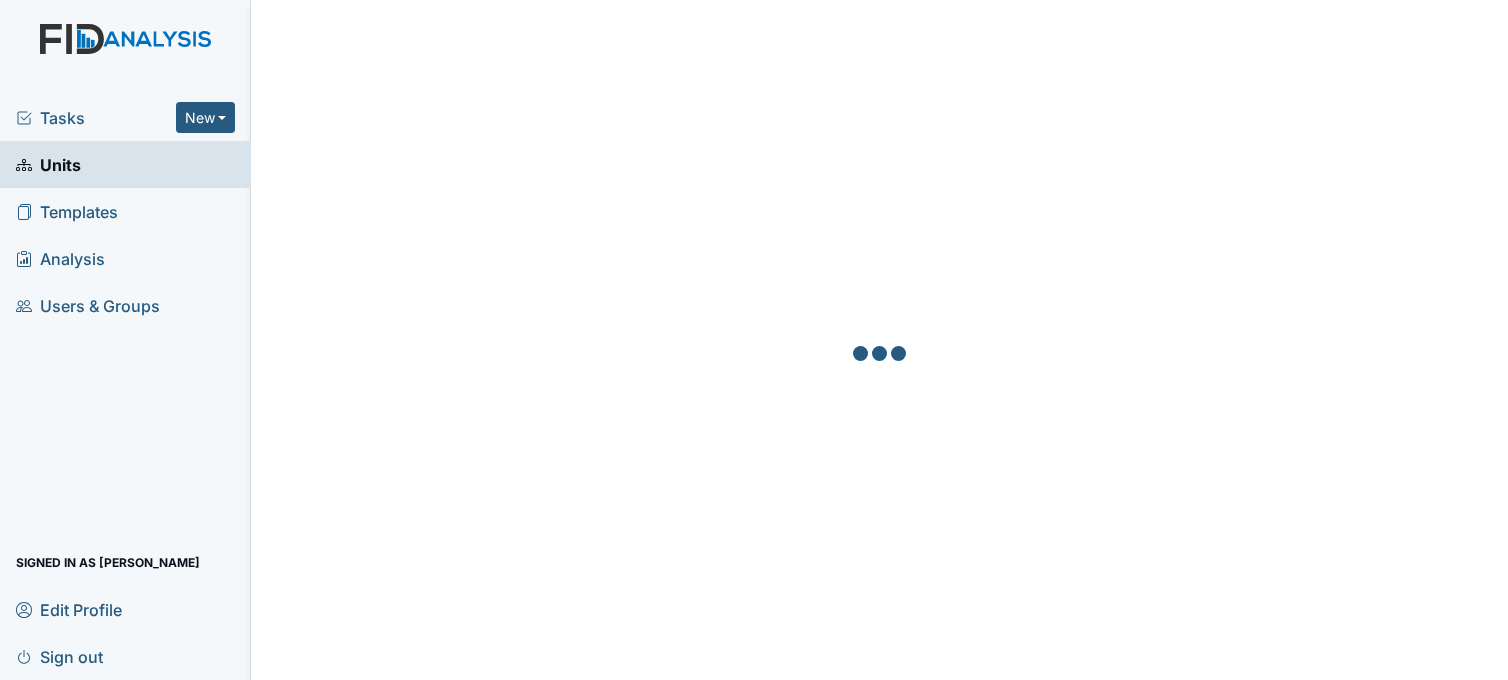 scroll, scrollTop: 0, scrollLeft: 0, axis: both 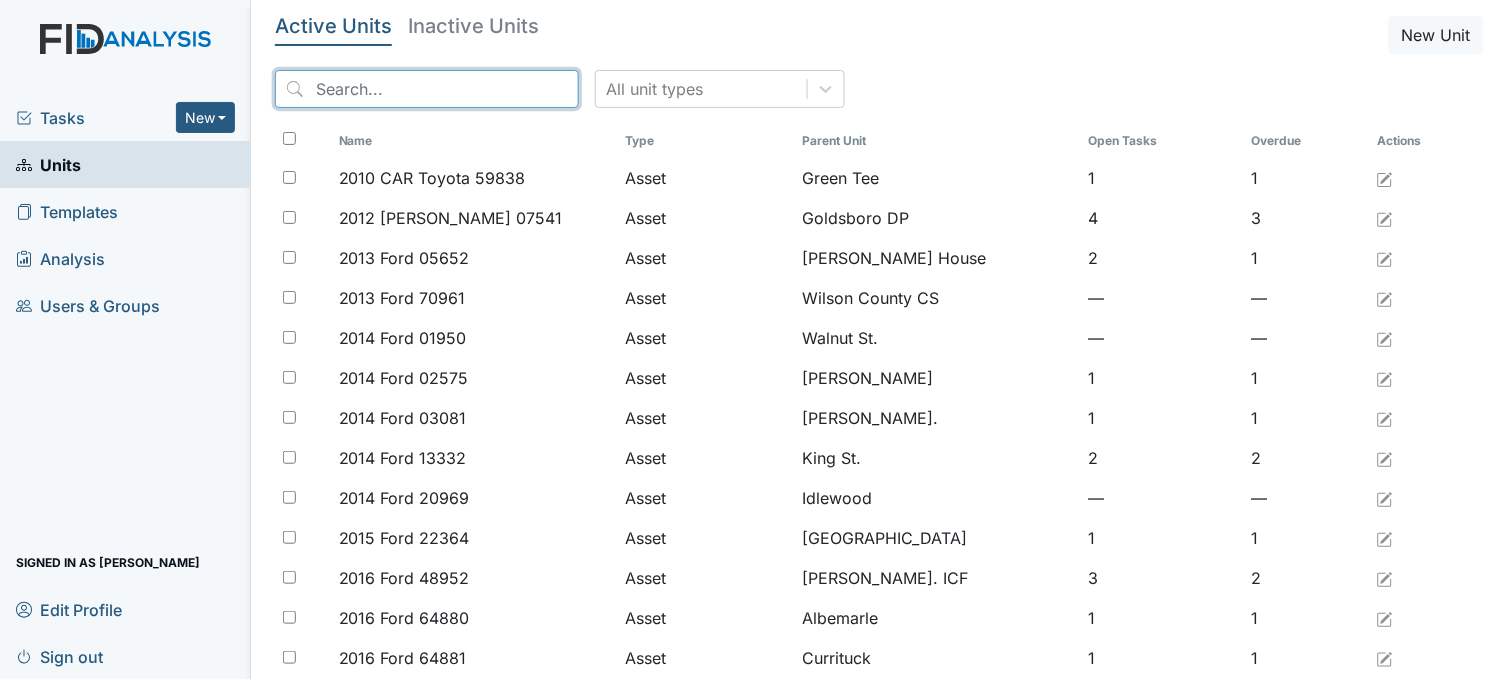 click at bounding box center [427, 89] 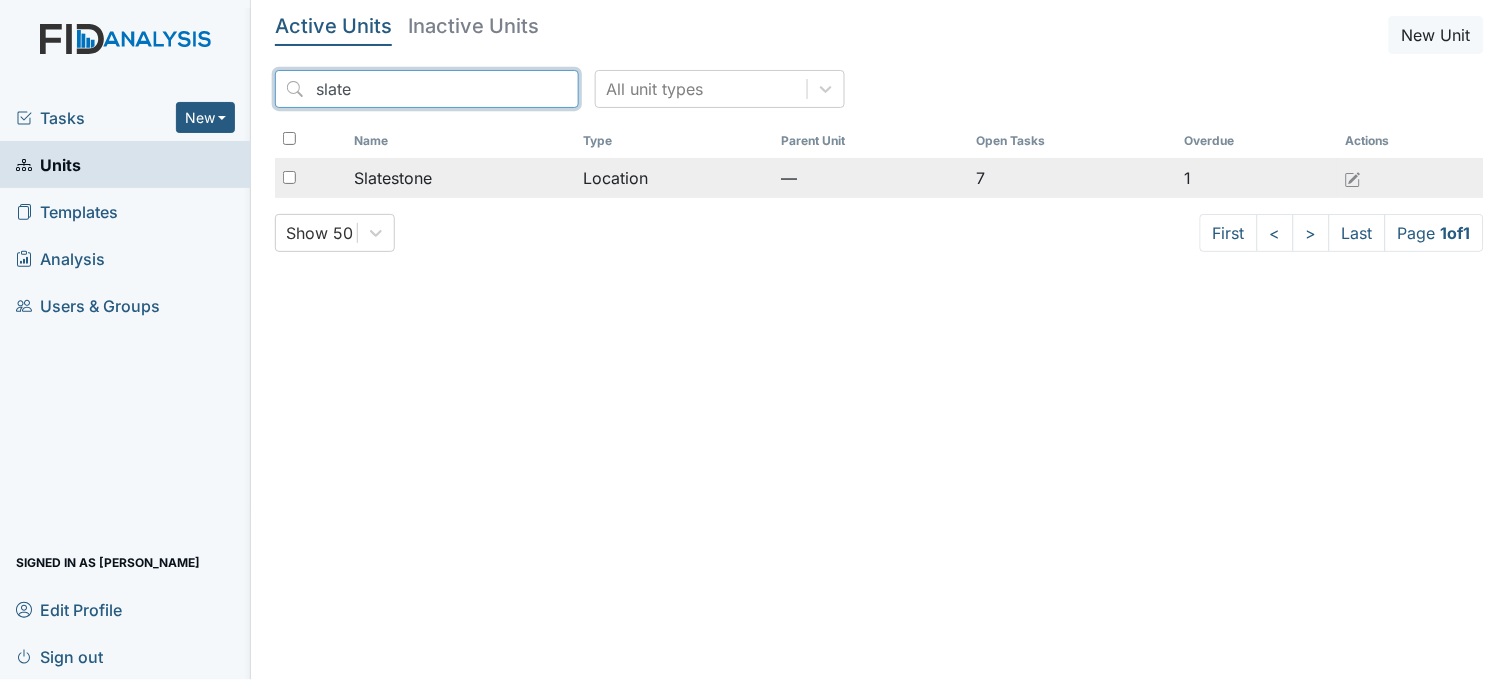 type on "slate" 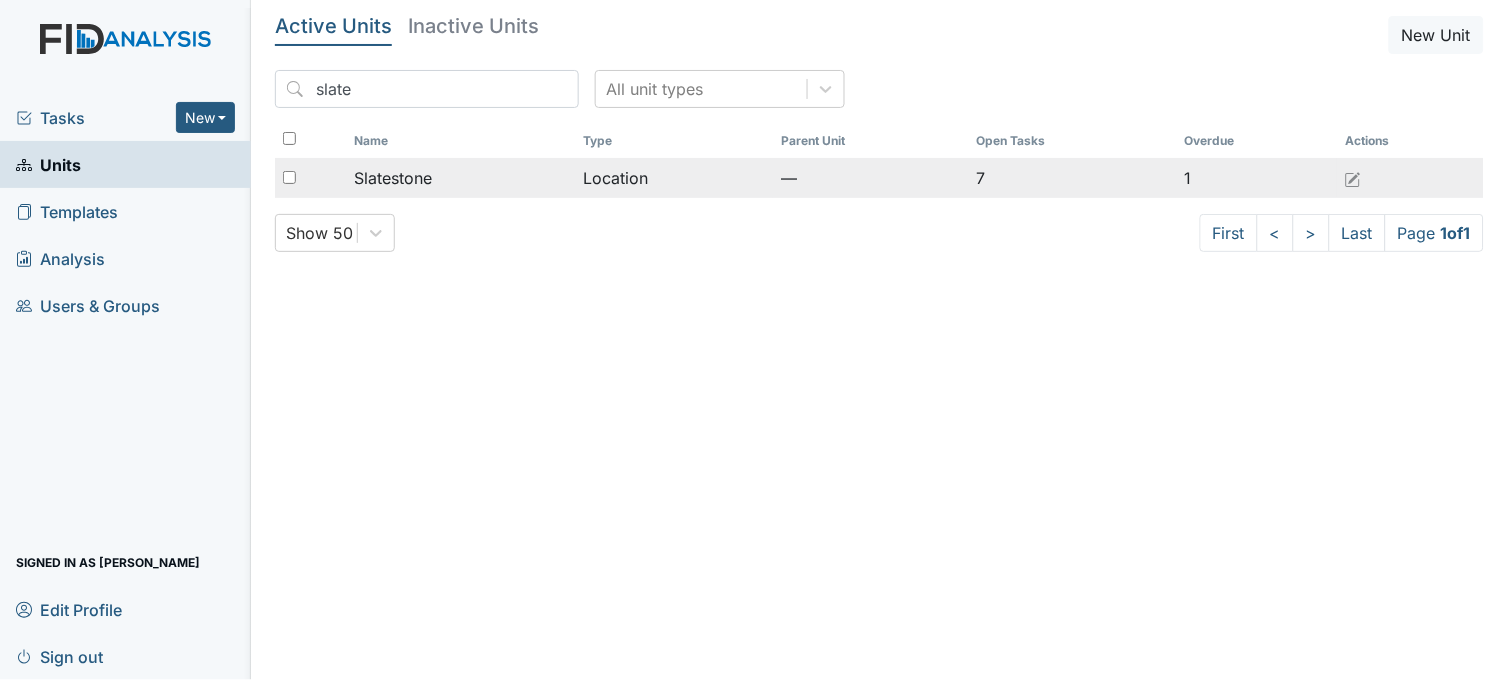 click on "Slatestone" at bounding box center [461, 178] 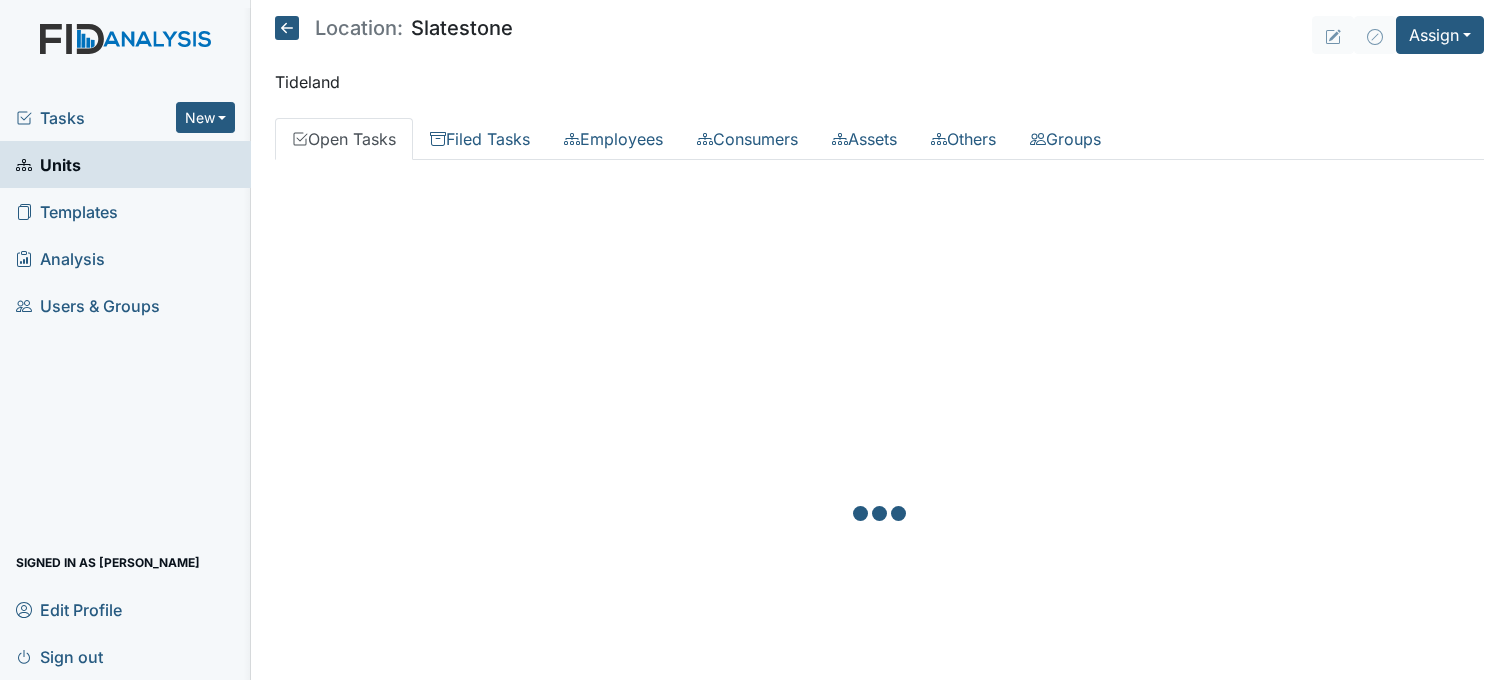 scroll, scrollTop: 0, scrollLeft: 0, axis: both 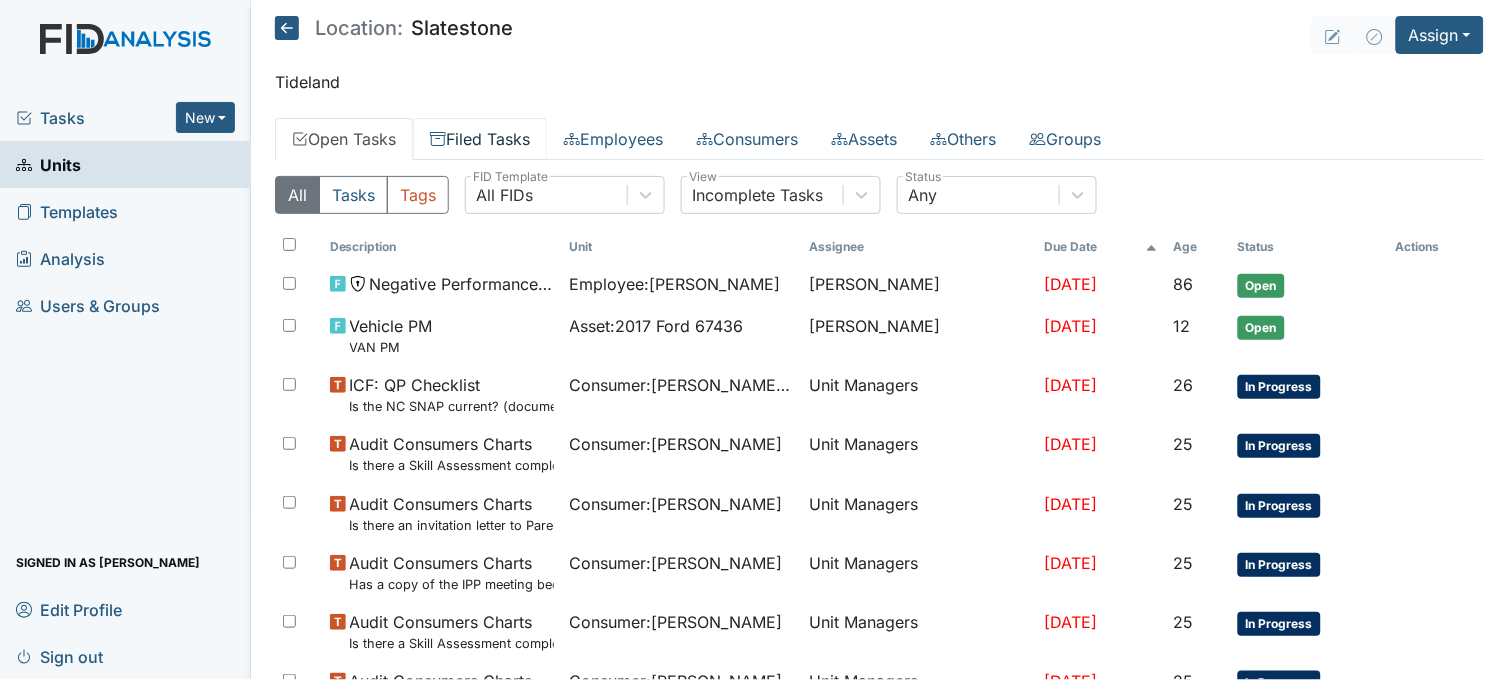 click on "Filed Tasks" at bounding box center (480, 139) 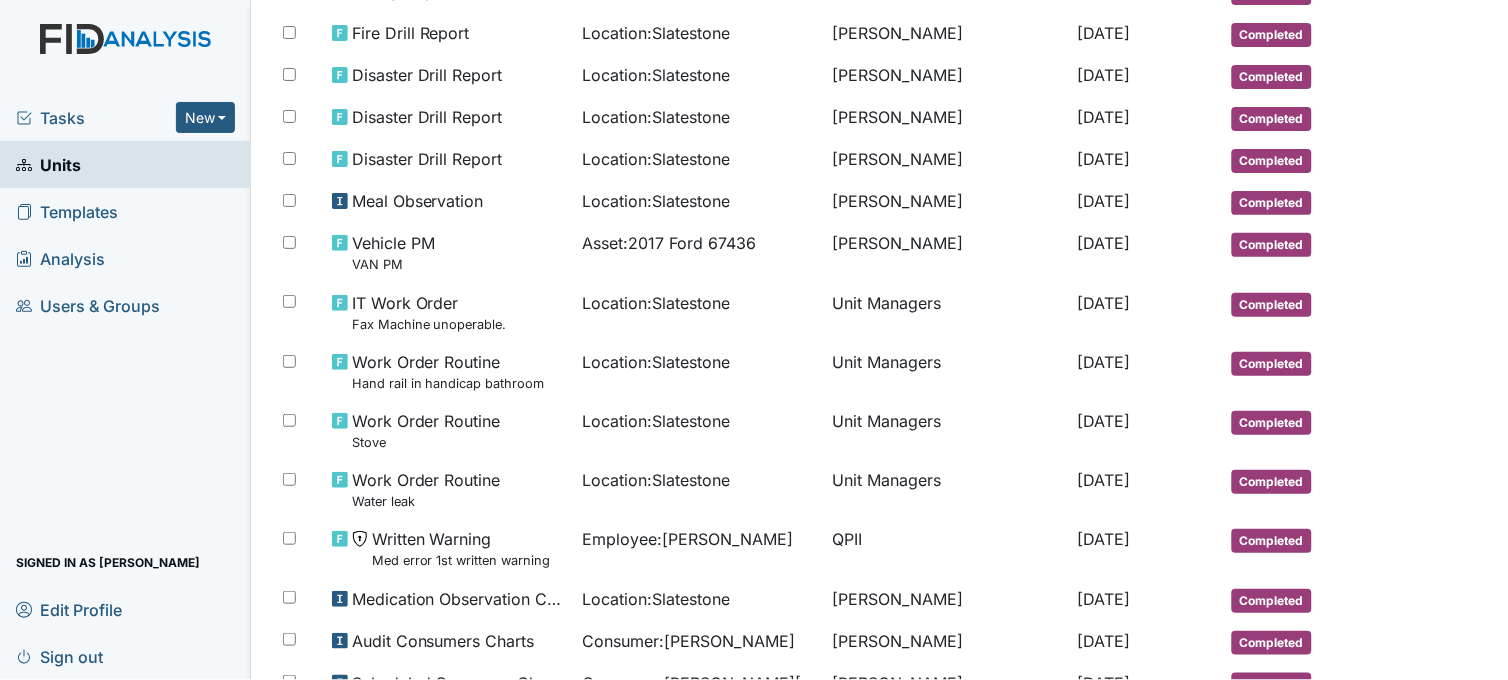 scroll, scrollTop: 1103, scrollLeft: 0, axis: vertical 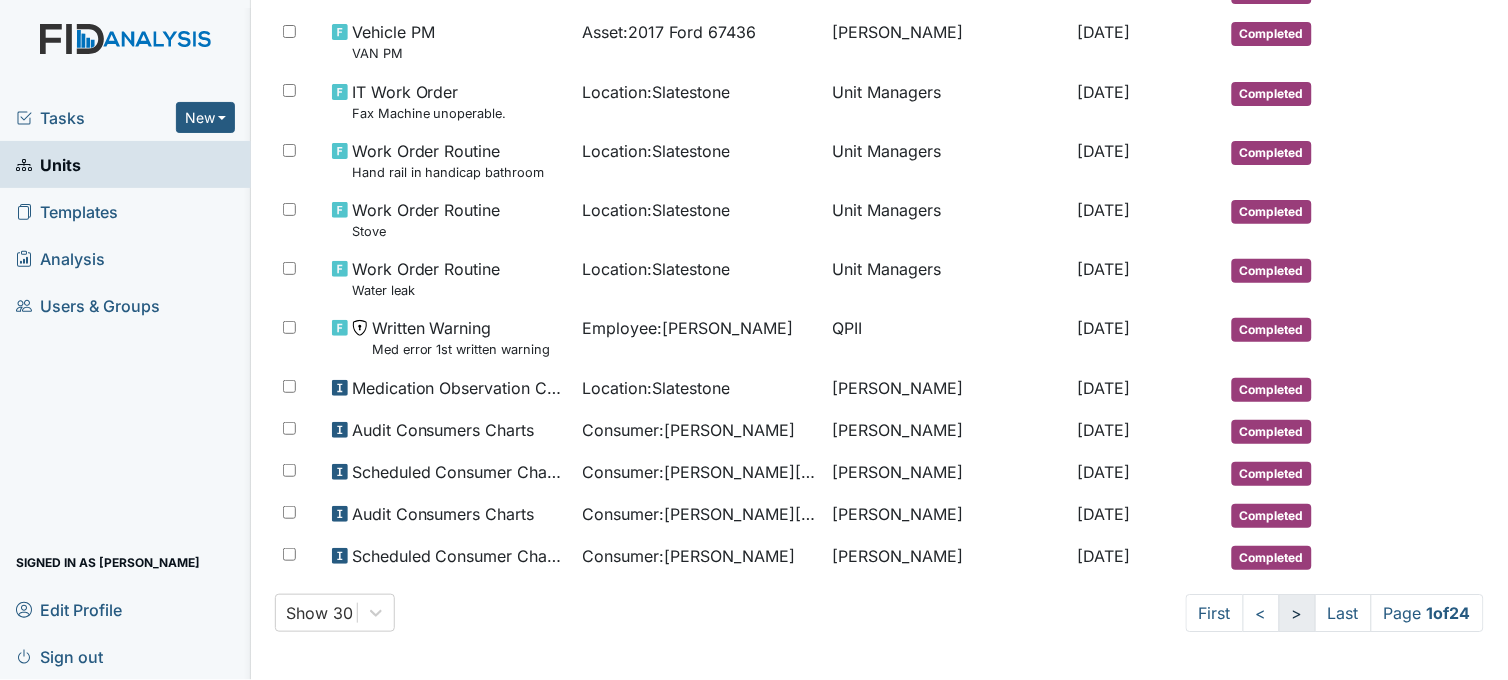 click on ">" at bounding box center (1297, 613) 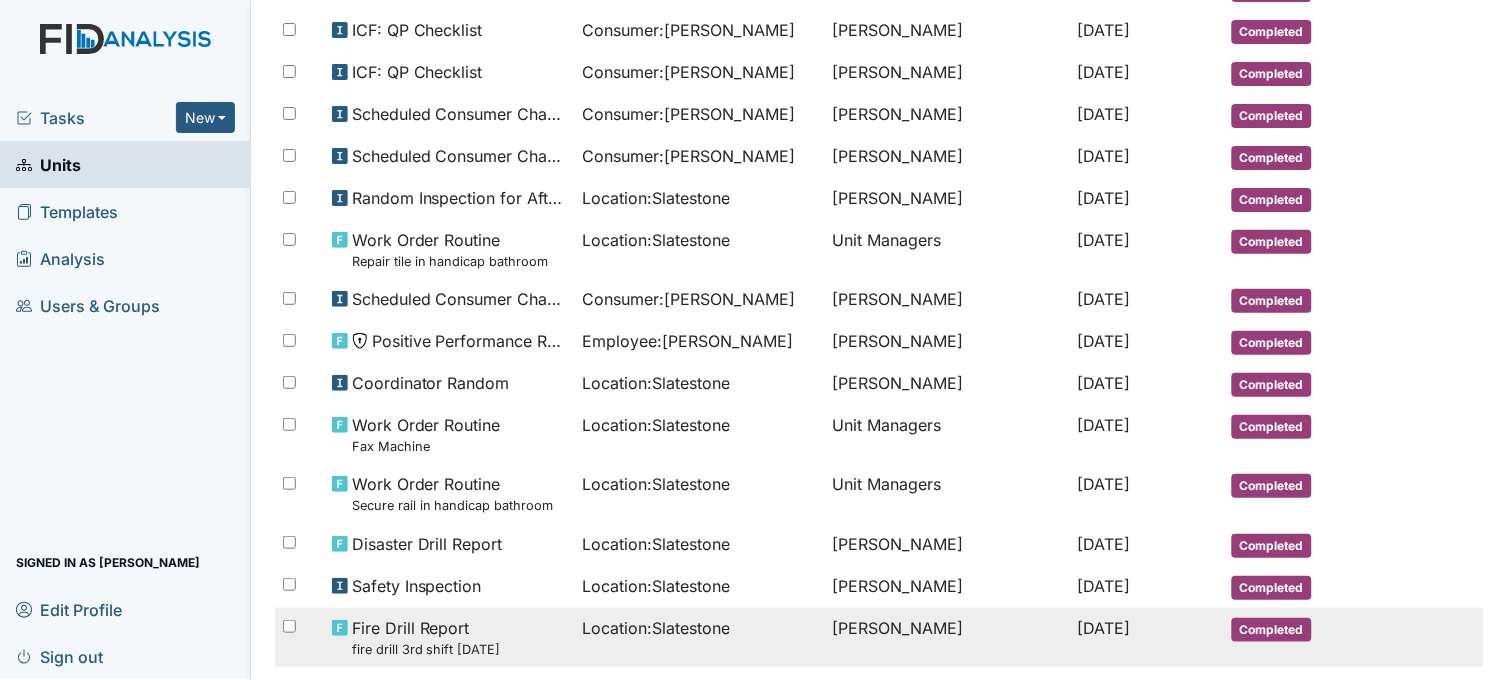 scroll, scrollTop: 1037, scrollLeft: 0, axis: vertical 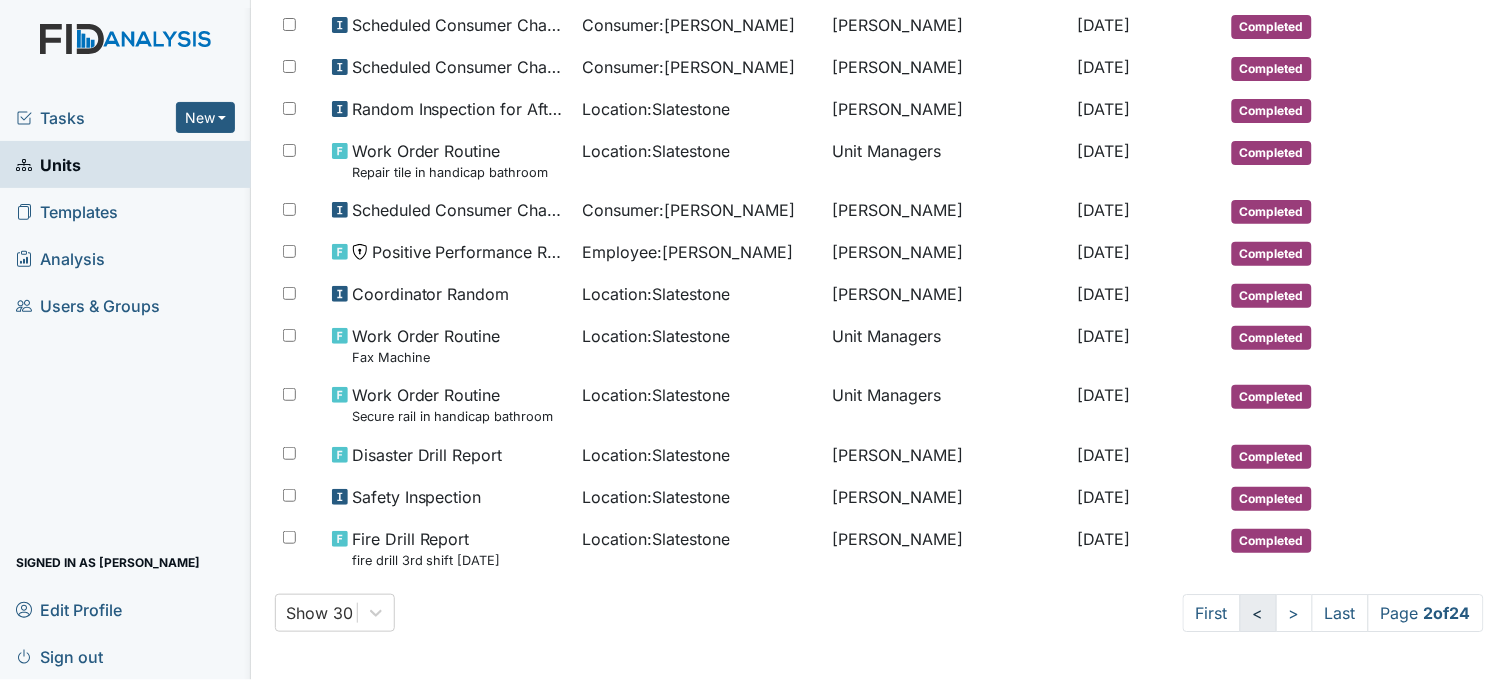click on "<" at bounding box center (1258, 613) 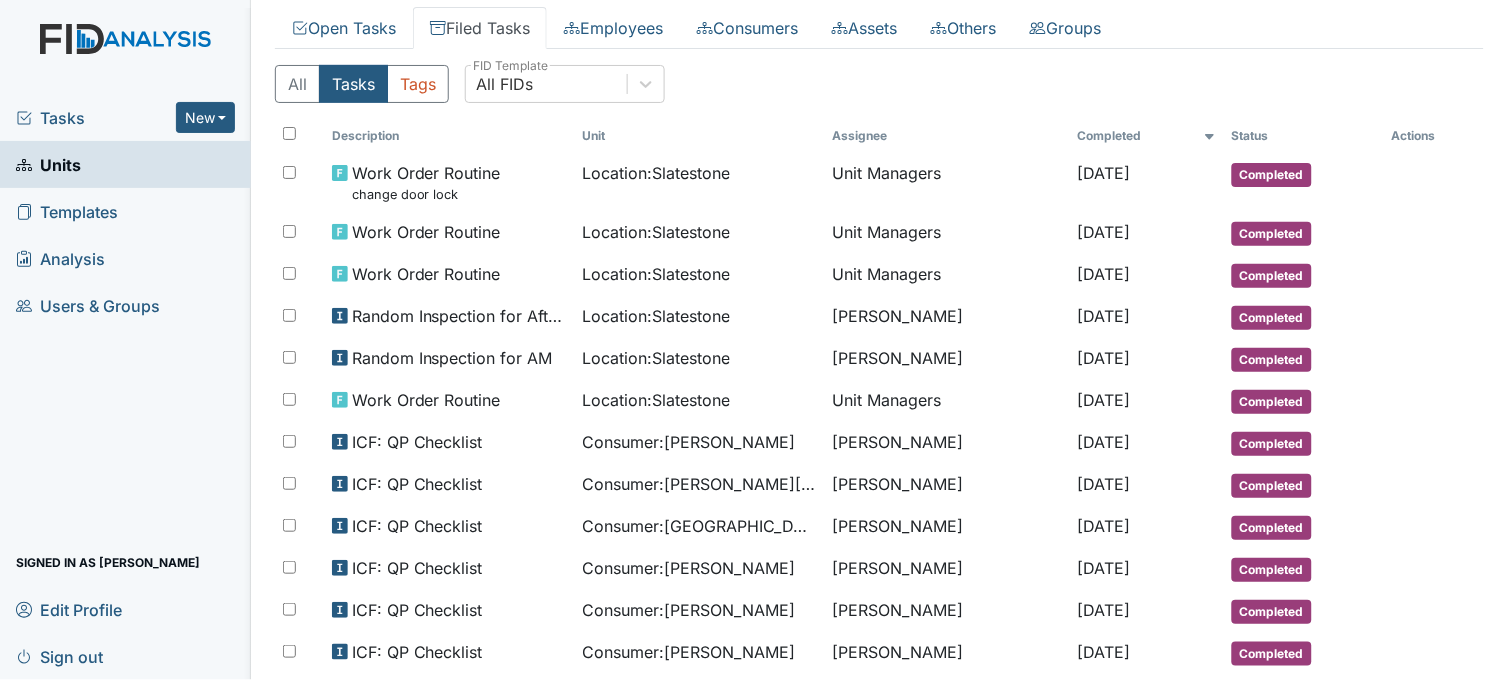scroll, scrollTop: 0, scrollLeft: 0, axis: both 